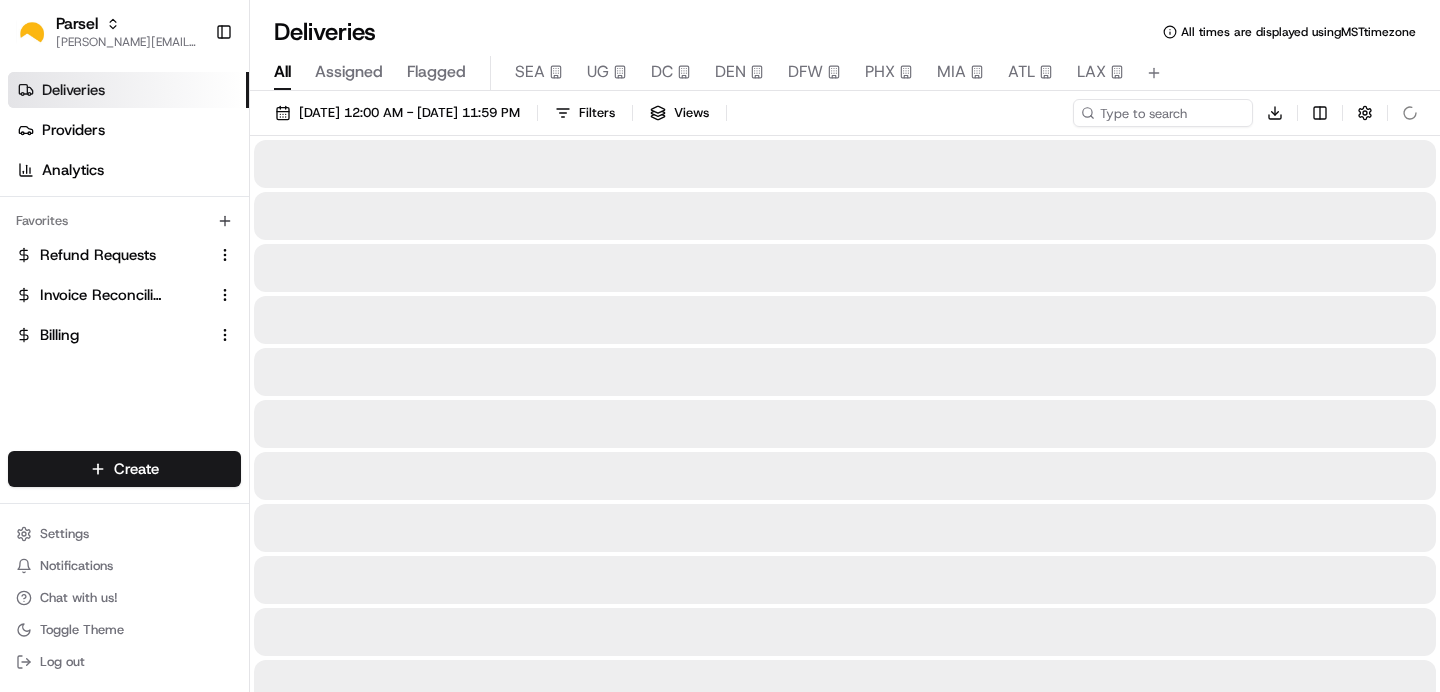 scroll, scrollTop: 0, scrollLeft: 0, axis: both 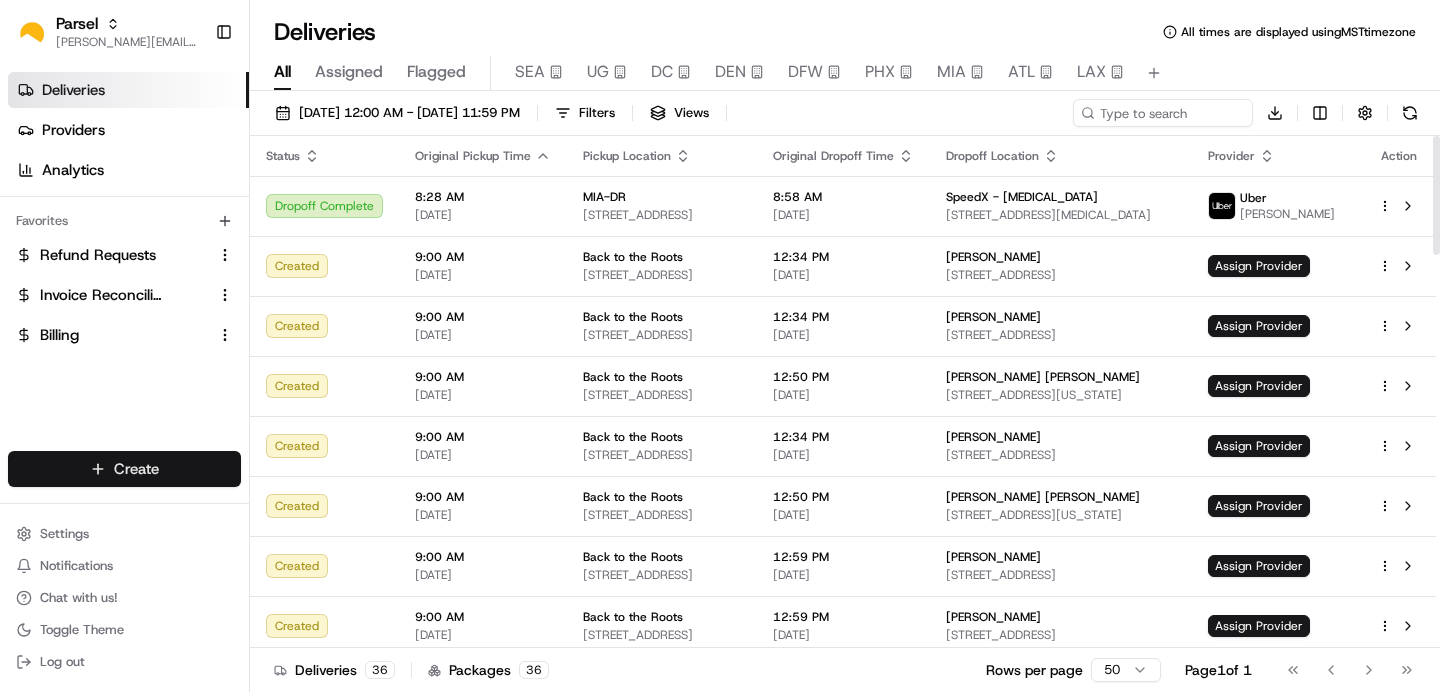 click on "Parsel [EMAIL_ADDRESS][PERSON_NAME][DOMAIN_NAME] Toggle Sidebar Deliveries Providers Analytics Favorites Refund Requests Invoice Reconciliation Billing Main Menu Members & Organization Organization Users Roles Preferences Customization Tracking Orchestration Automations Dispatch Strategy Locations Pickup Locations Dropoff Locations Billing Billing Refund Requests Integrations Notification Triggers Webhooks API Keys Request Logs Create Settings Notifications Chat with us! Toggle Theme Log out Deliveries All times are displayed using  MST  timezone All Assigned Flagged SEA UG DC DEN DFW PHX MIA ATL LAX [DATE] 12:00 AM - [DATE] 11:59 PM Filters Views Download Status Original Pickup Time Pickup Location Original Dropoff Time Dropoff Location Provider Action Dropoff Complete 8:28 AM [DATE] MIA-DR [STREET_ADDRESS] 8:58 AM [DATE] SpeedX - [MEDICAL_DATA] [STREET_ADDRESS][MEDICAL_DATA][DEMOGRAPHIC_DATA] [PERSON_NAME] Created 9:00 AM [DATE] Back to the Roots 12:34 PM [DATE] Created" at bounding box center [720, 346] 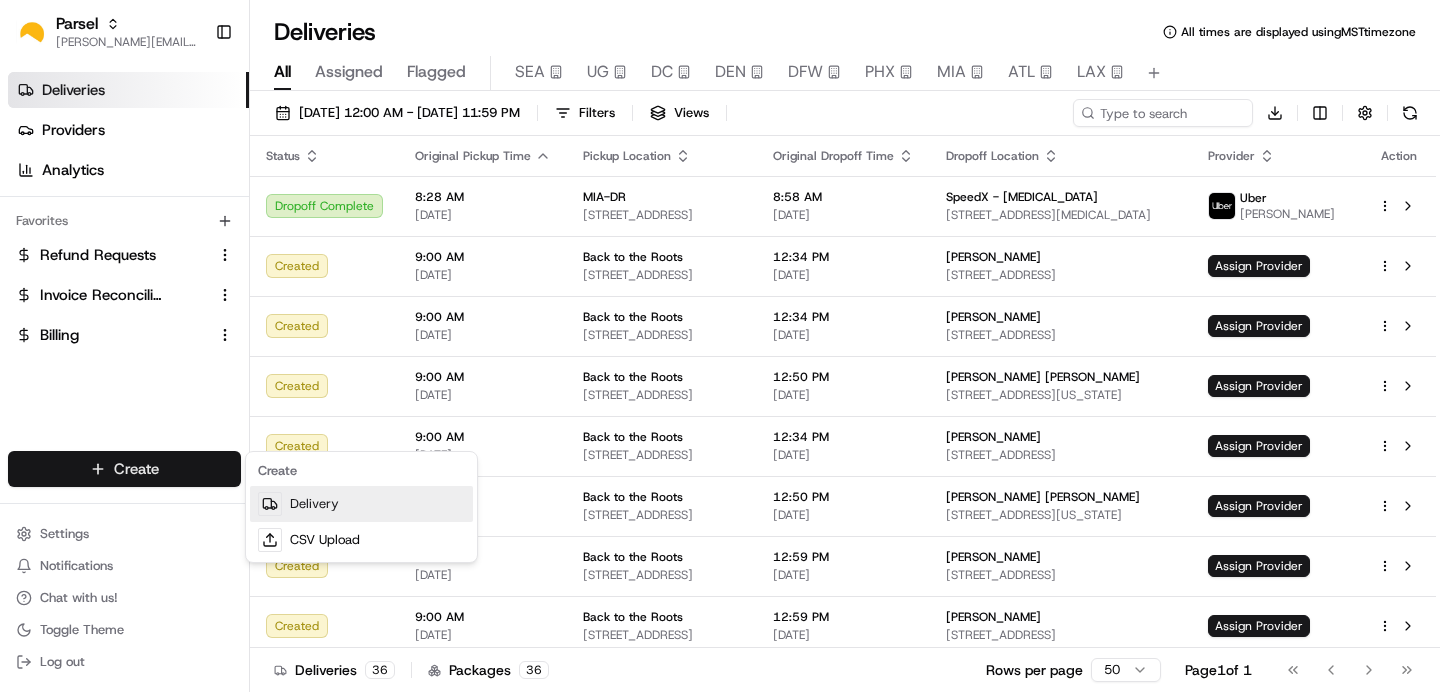 click on "Delivery" at bounding box center [361, 504] 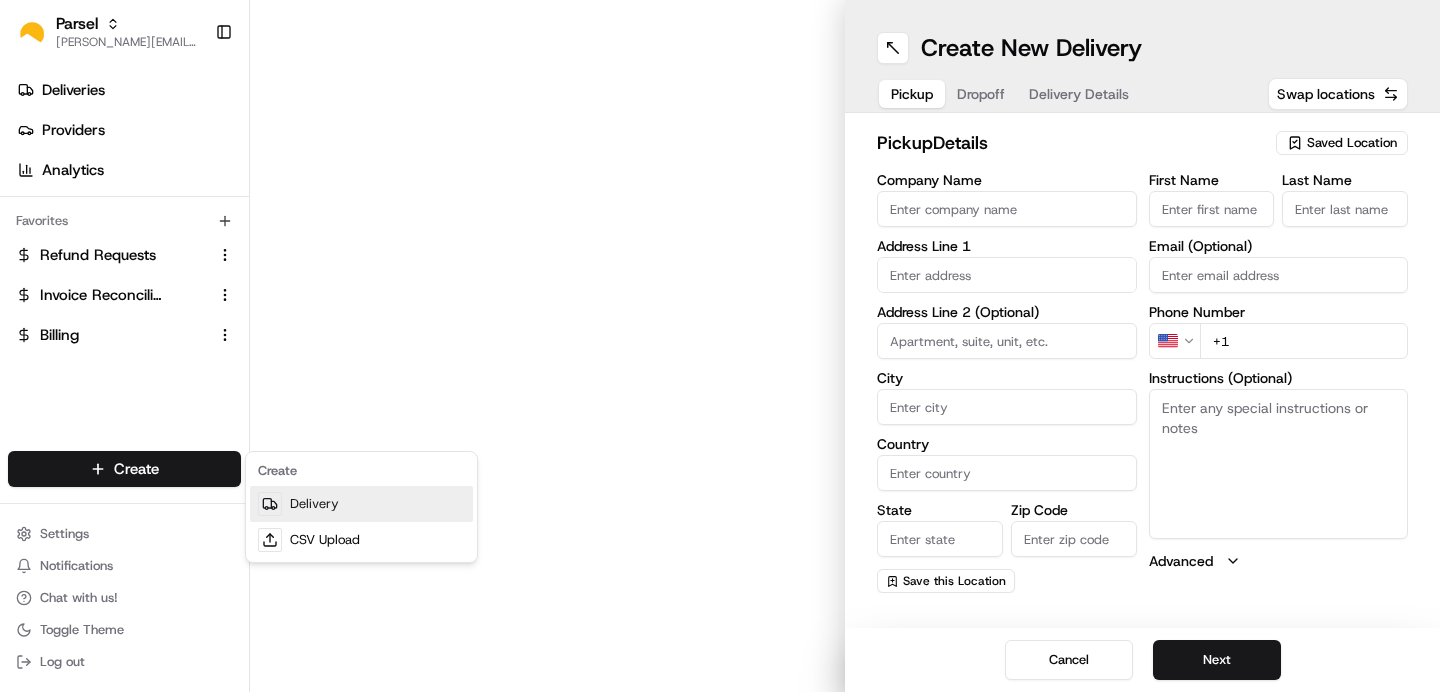 scroll, scrollTop: 0, scrollLeft: 0, axis: both 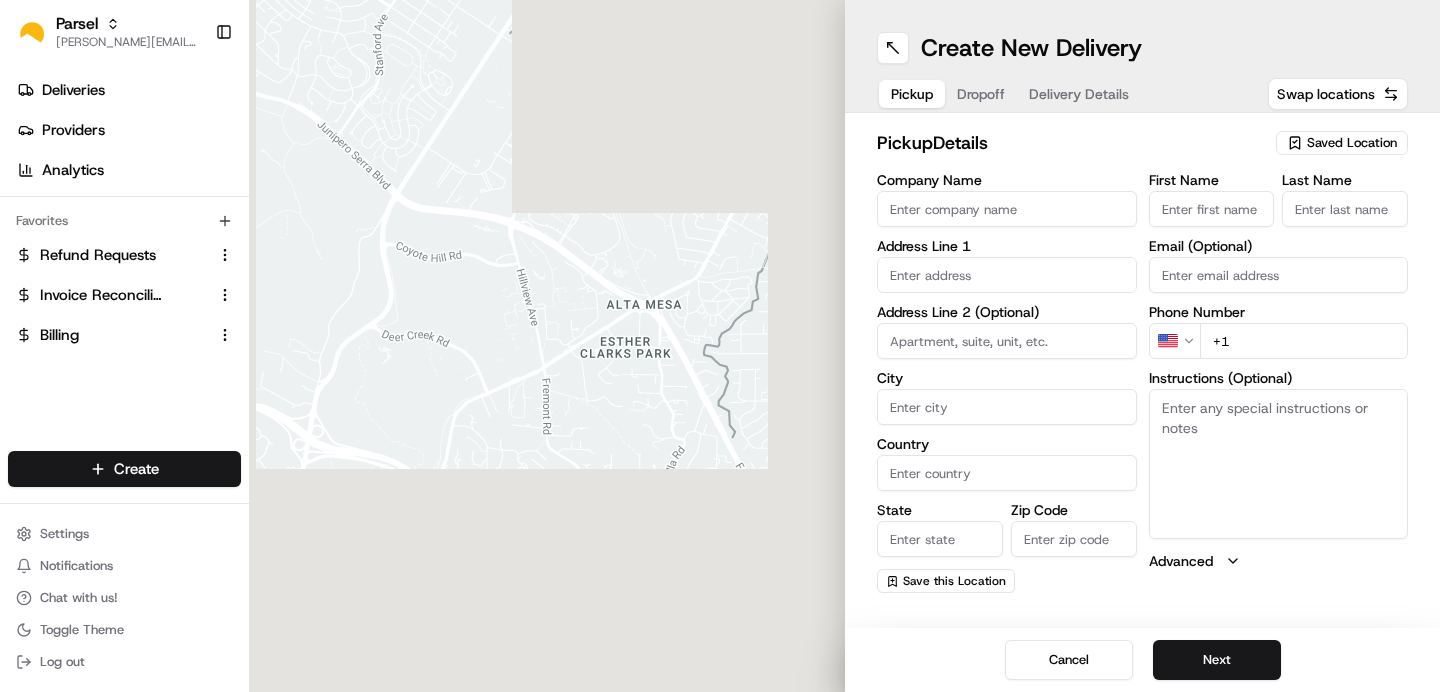 click on "Saved Location" at bounding box center [1352, 143] 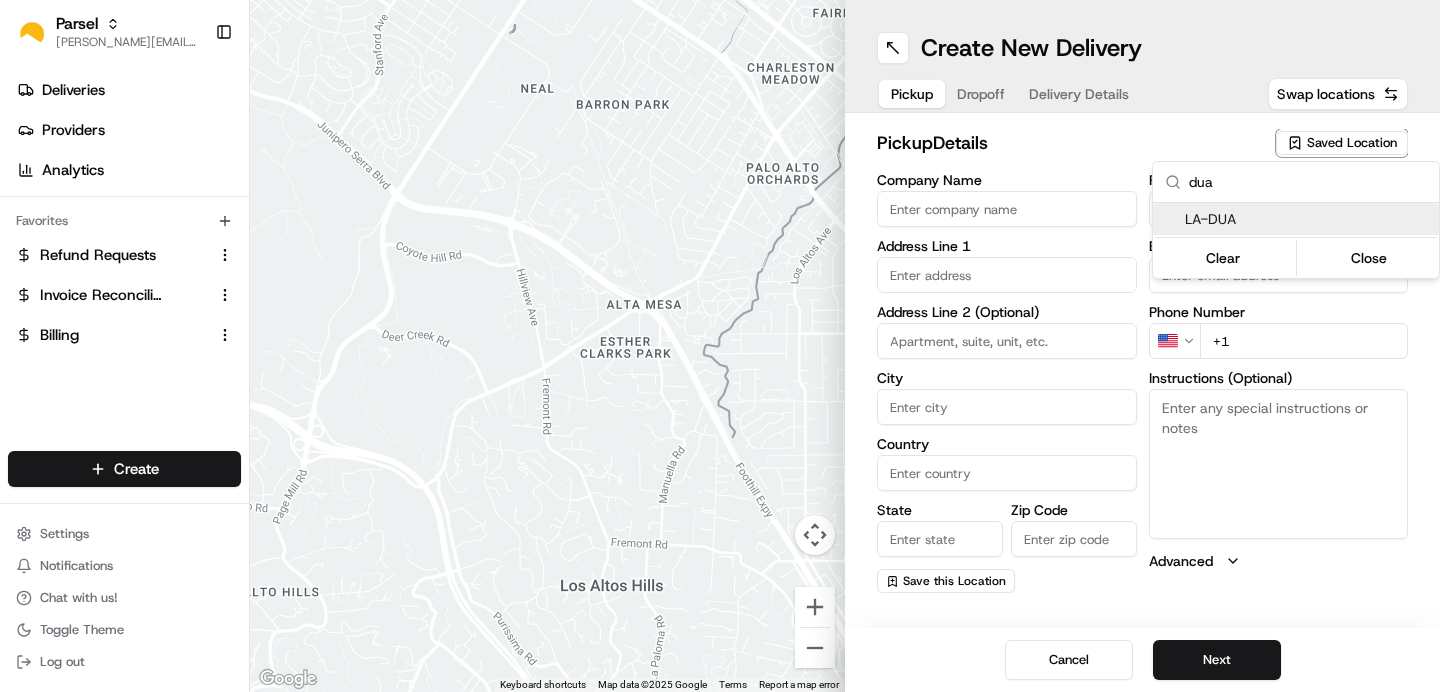 type on "dua" 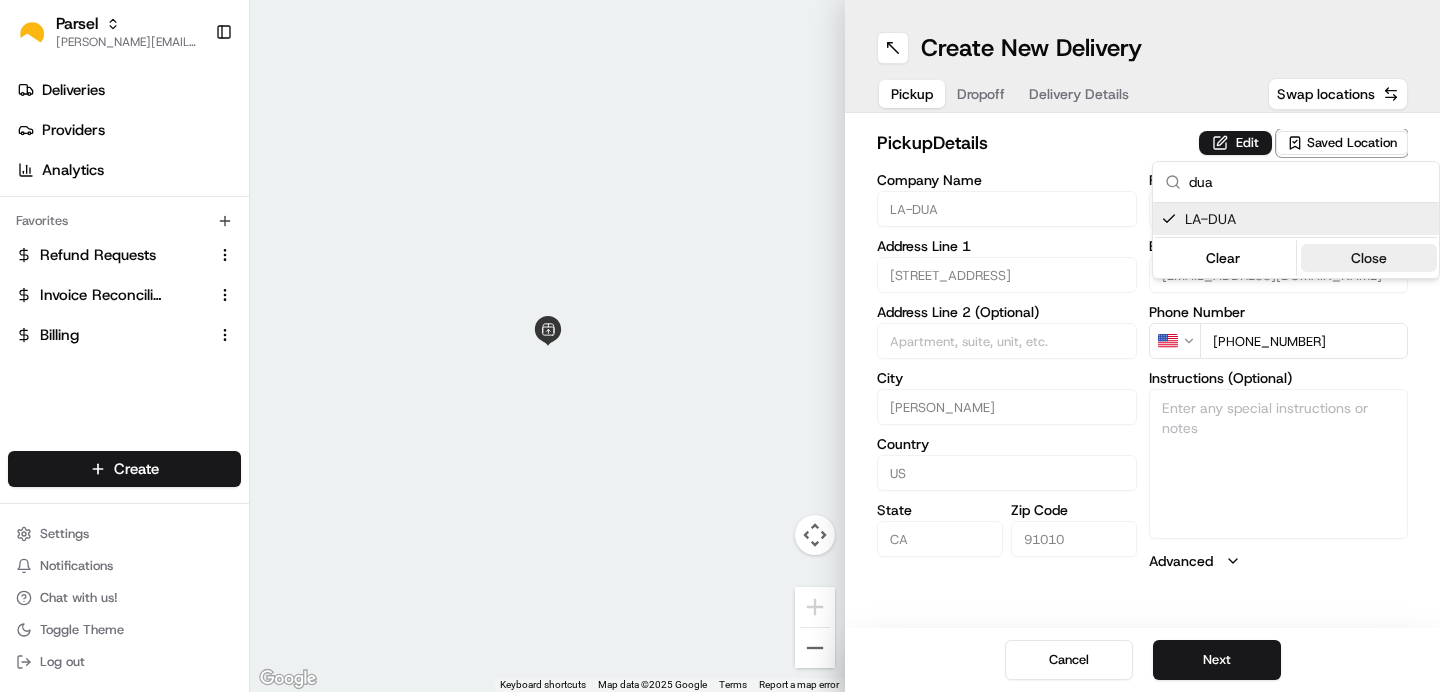 click on "Close" at bounding box center [1369, 258] 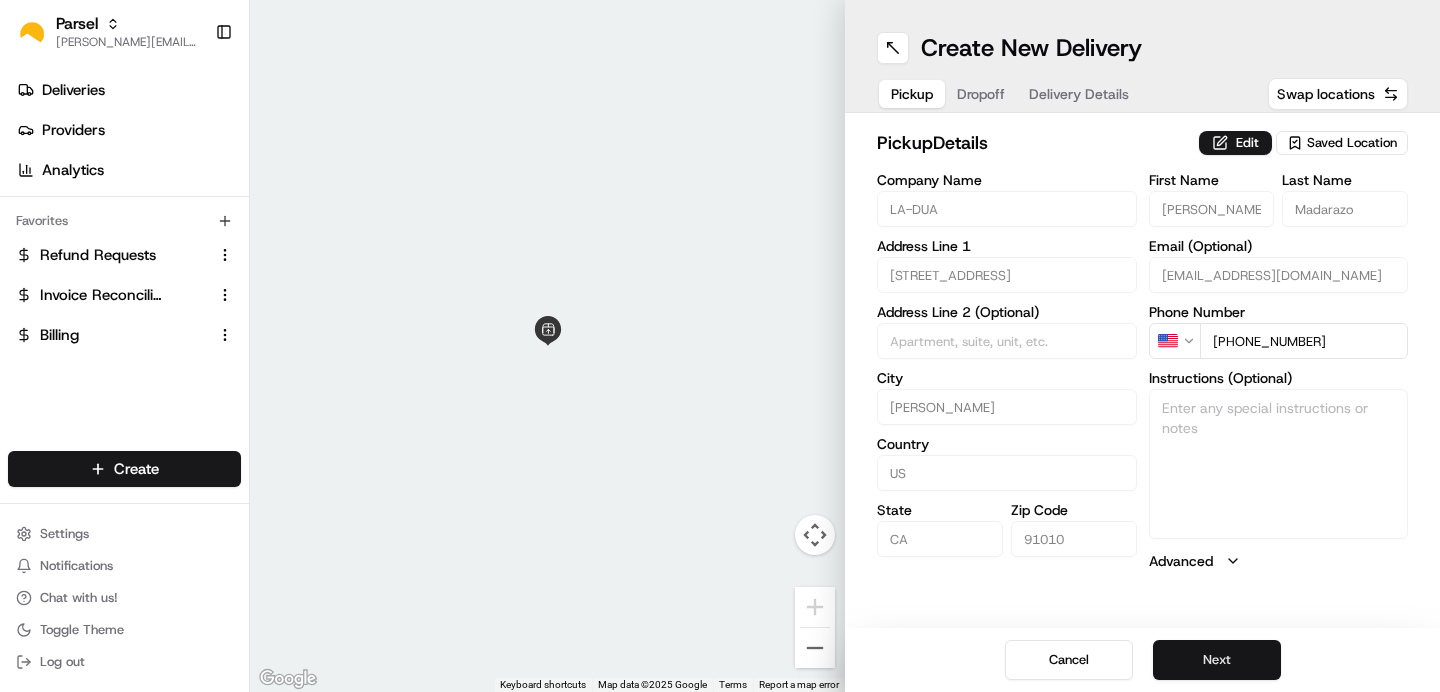 click on "Next" at bounding box center [1217, 660] 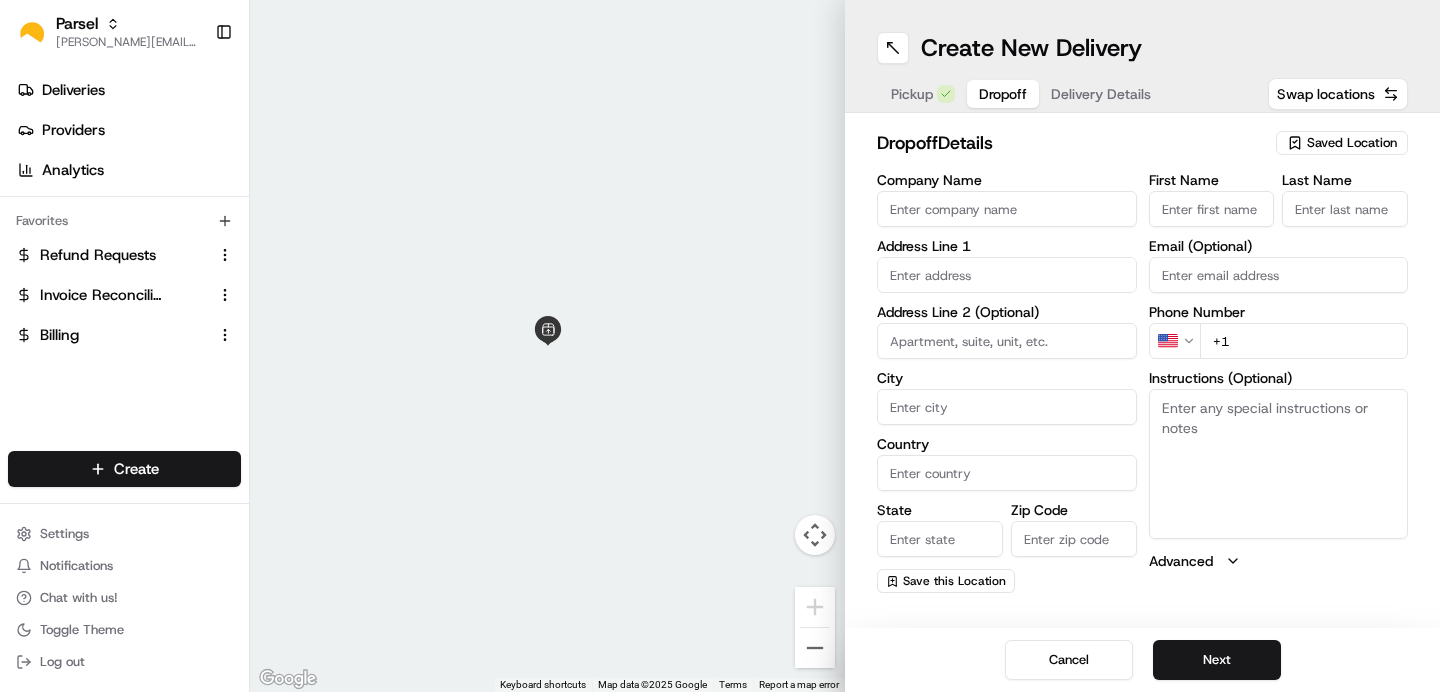click on "Saved Location" at bounding box center (1352, 143) 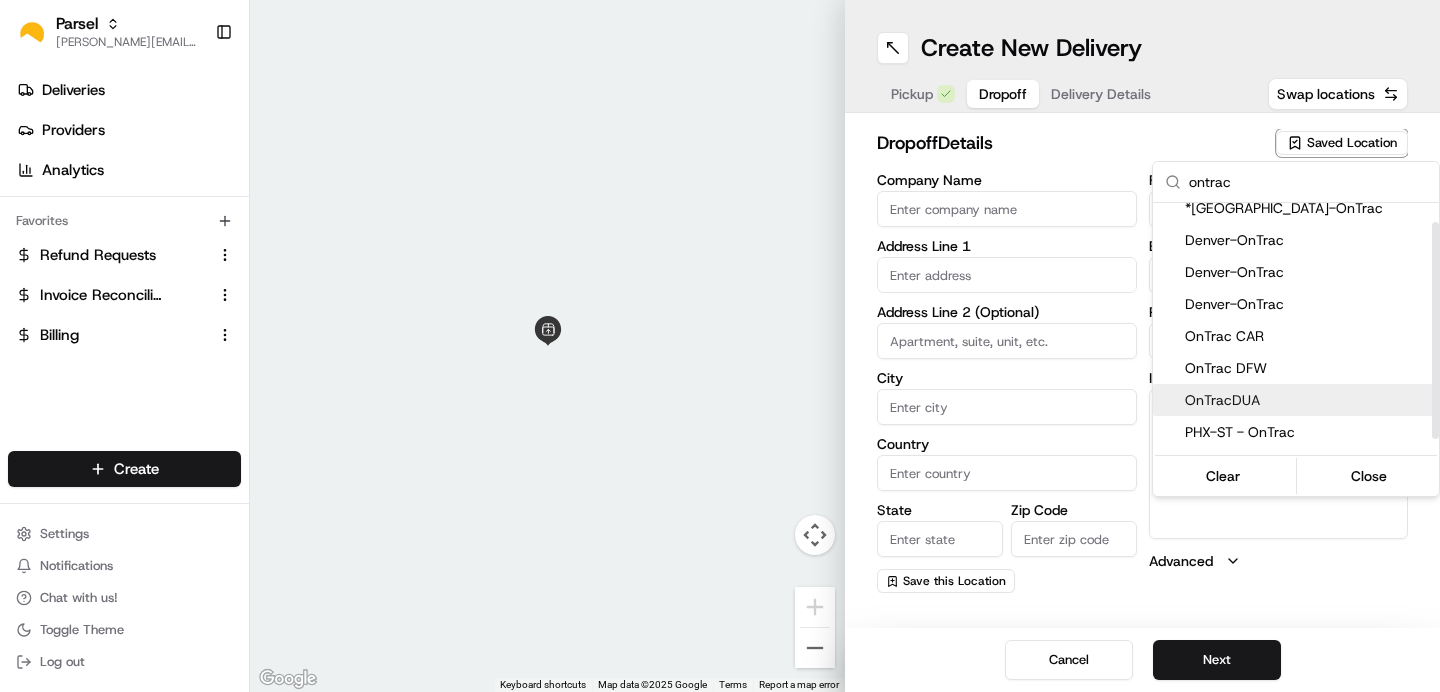 scroll, scrollTop: 38, scrollLeft: 0, axis: vertical 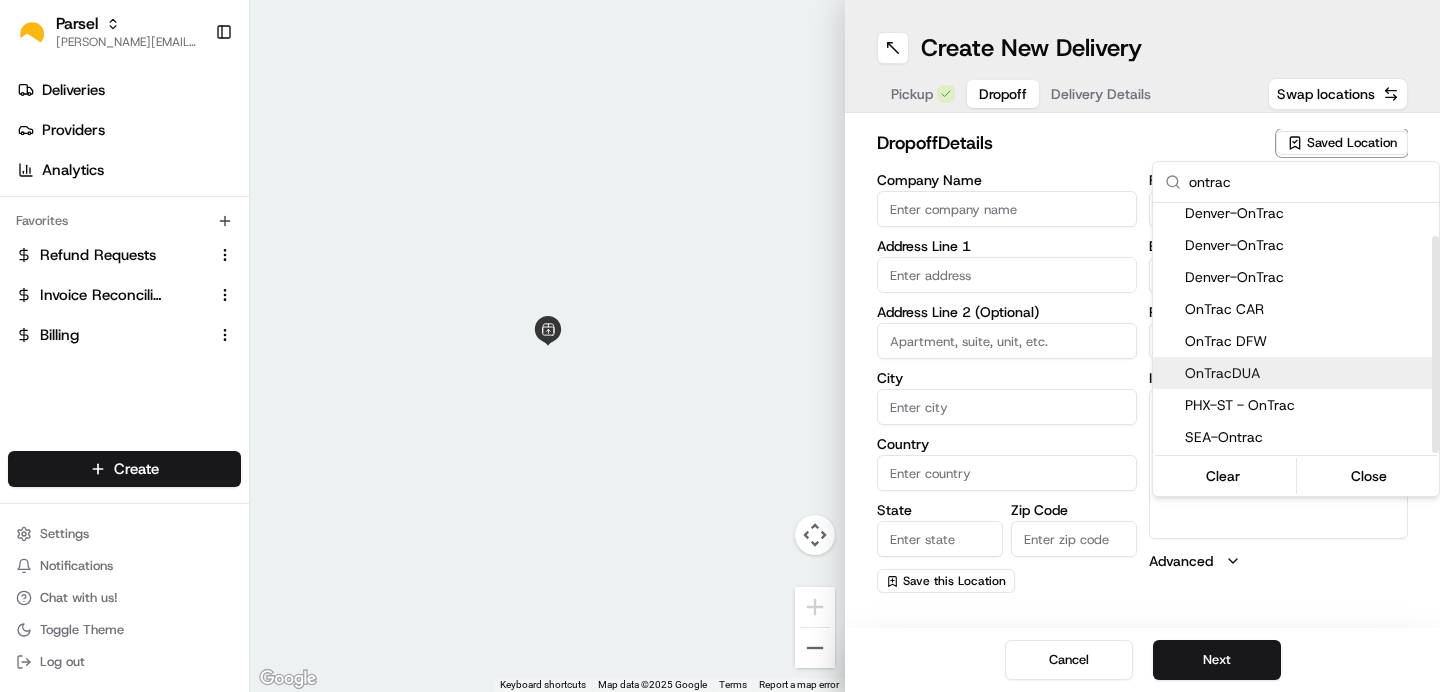 type on "ontrac" 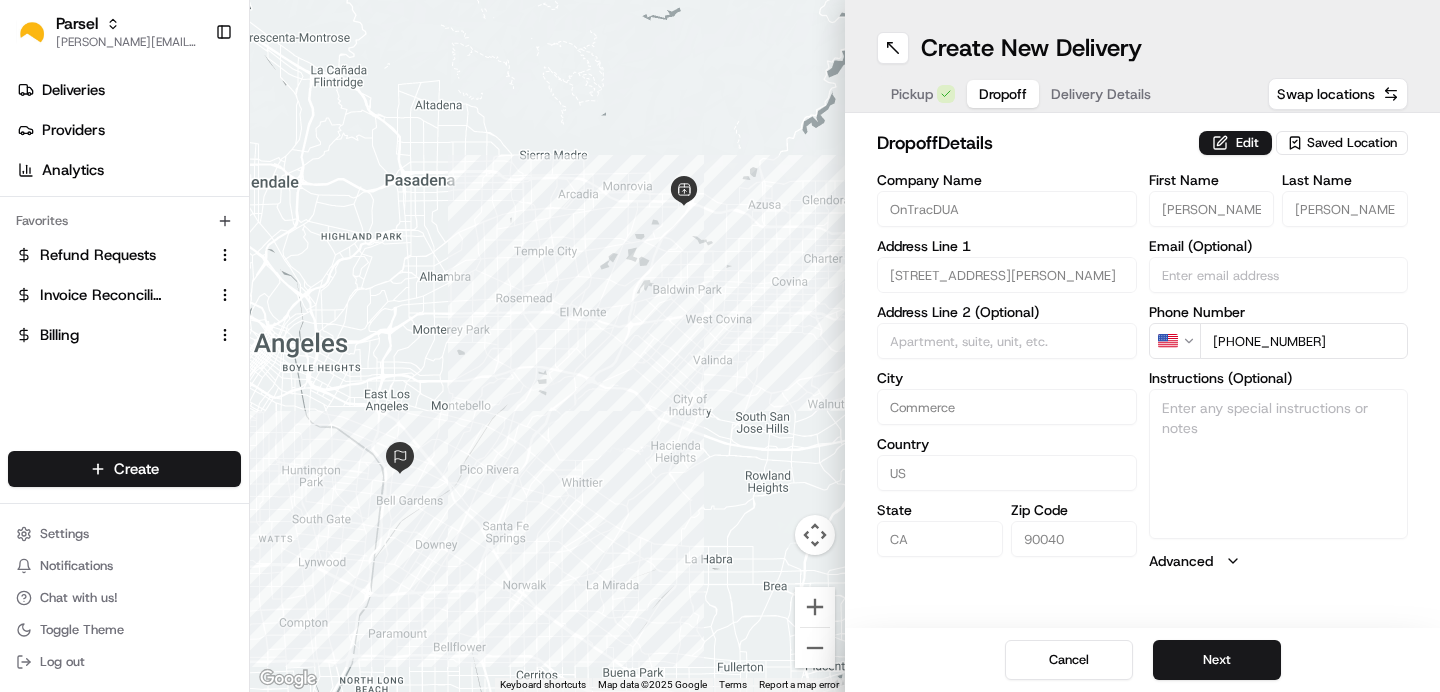 drag, startPoint x: 347, startPoint y: 468, endPoint x: 534, endPoint y: 428, distance: 191.23022 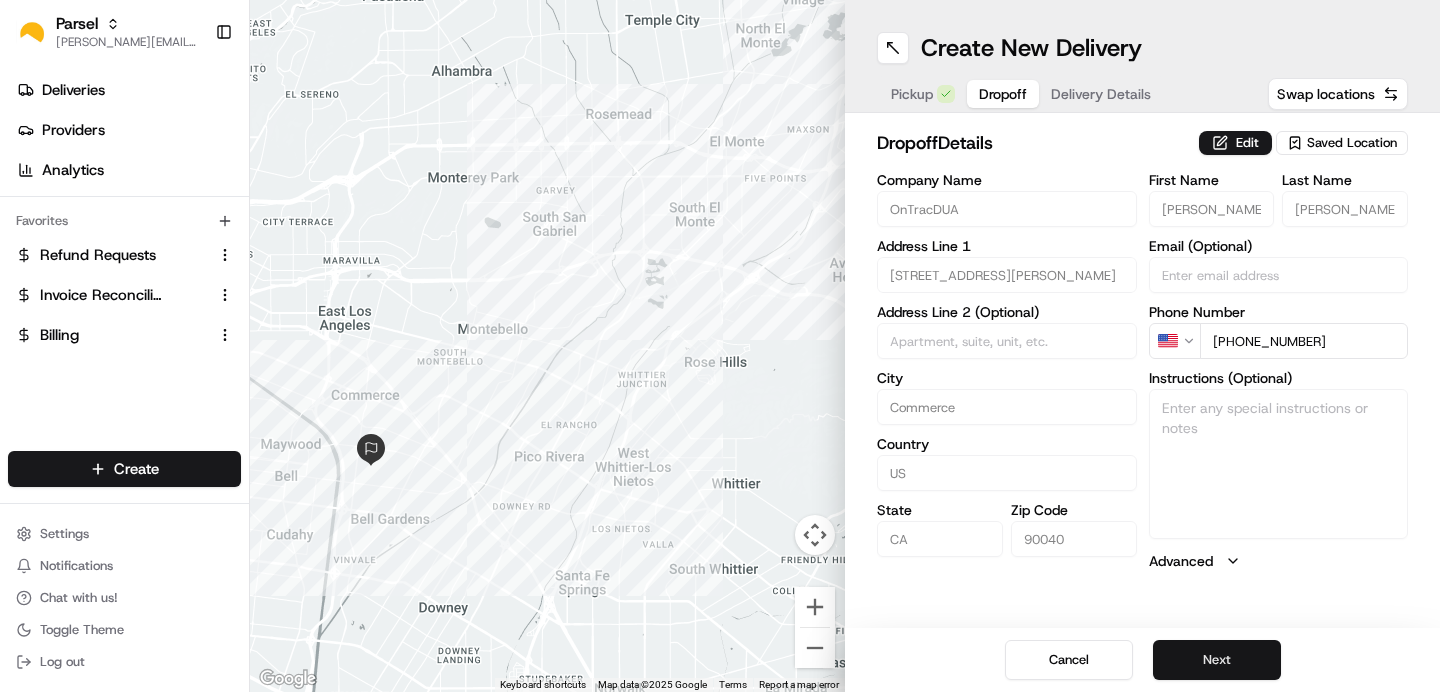 click on "Next" at bounding box center [1217, 660] 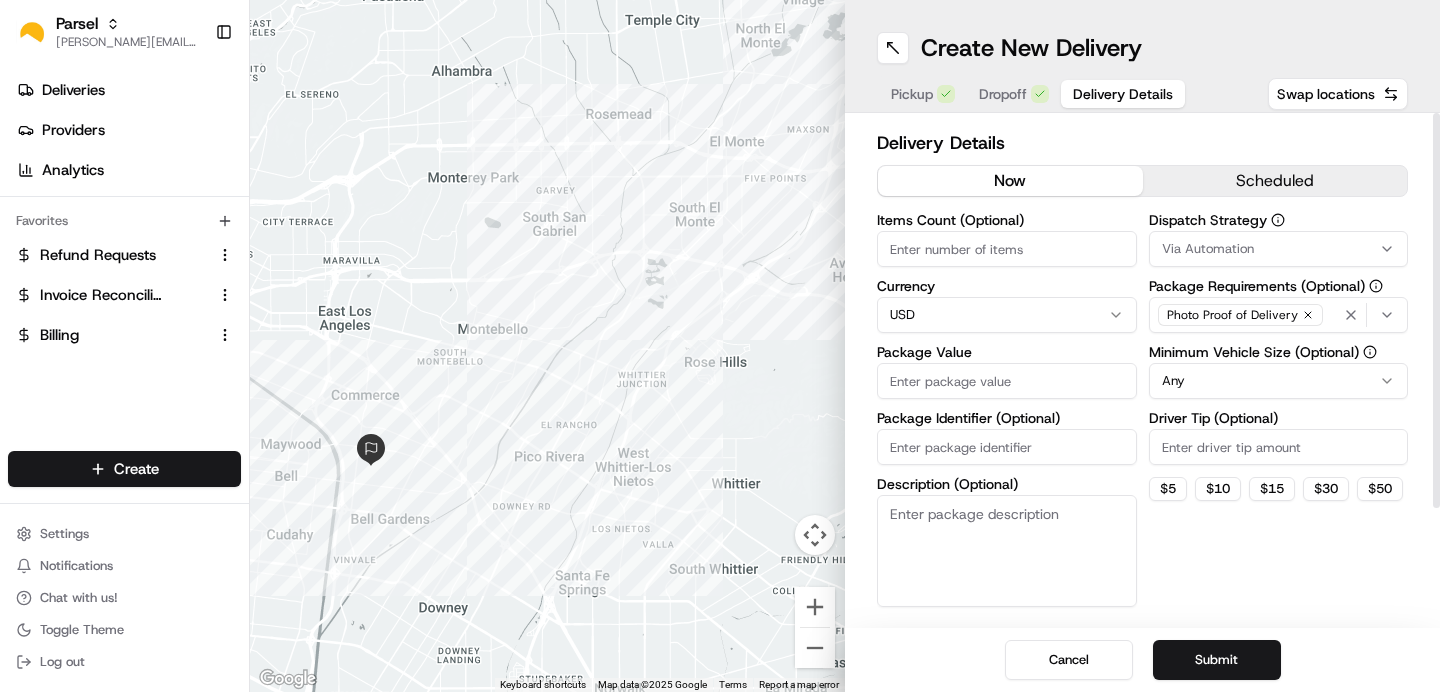 click on "Items Count (Optional)" at bounding box center [1007, 249] 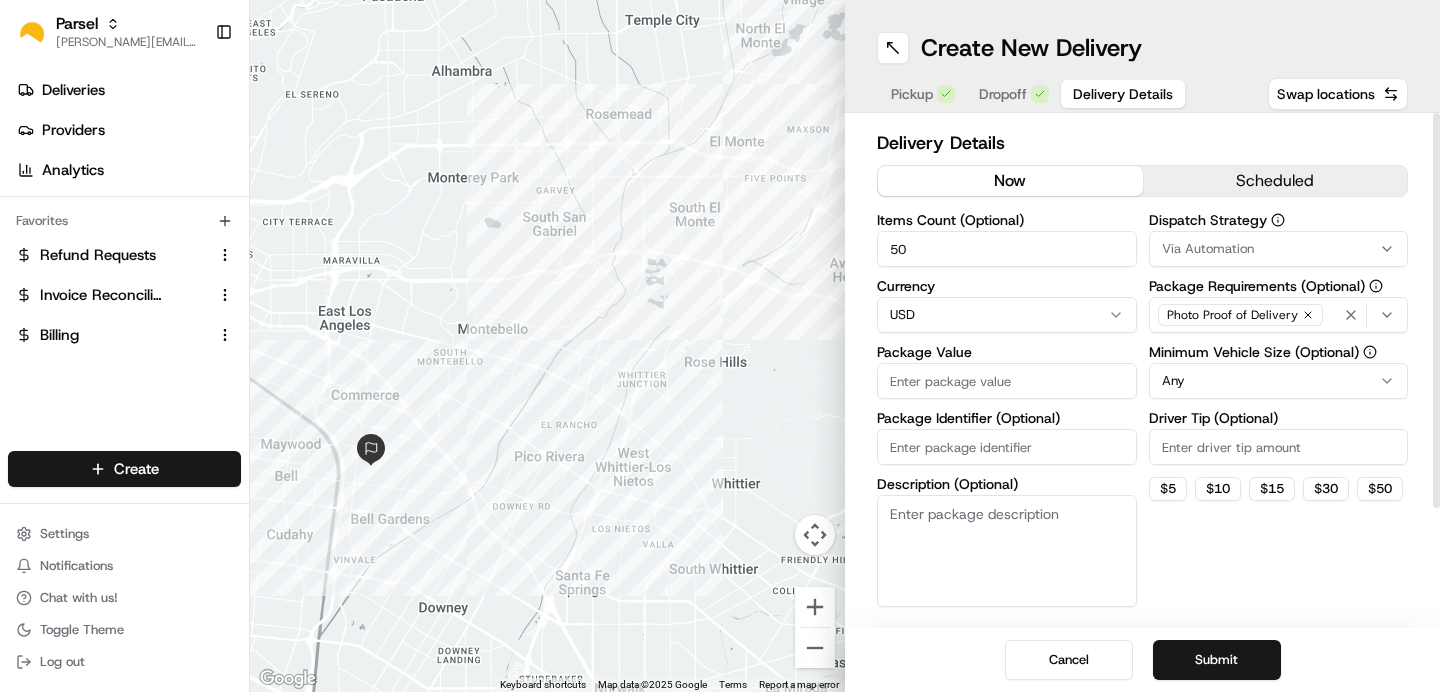 type on "50" 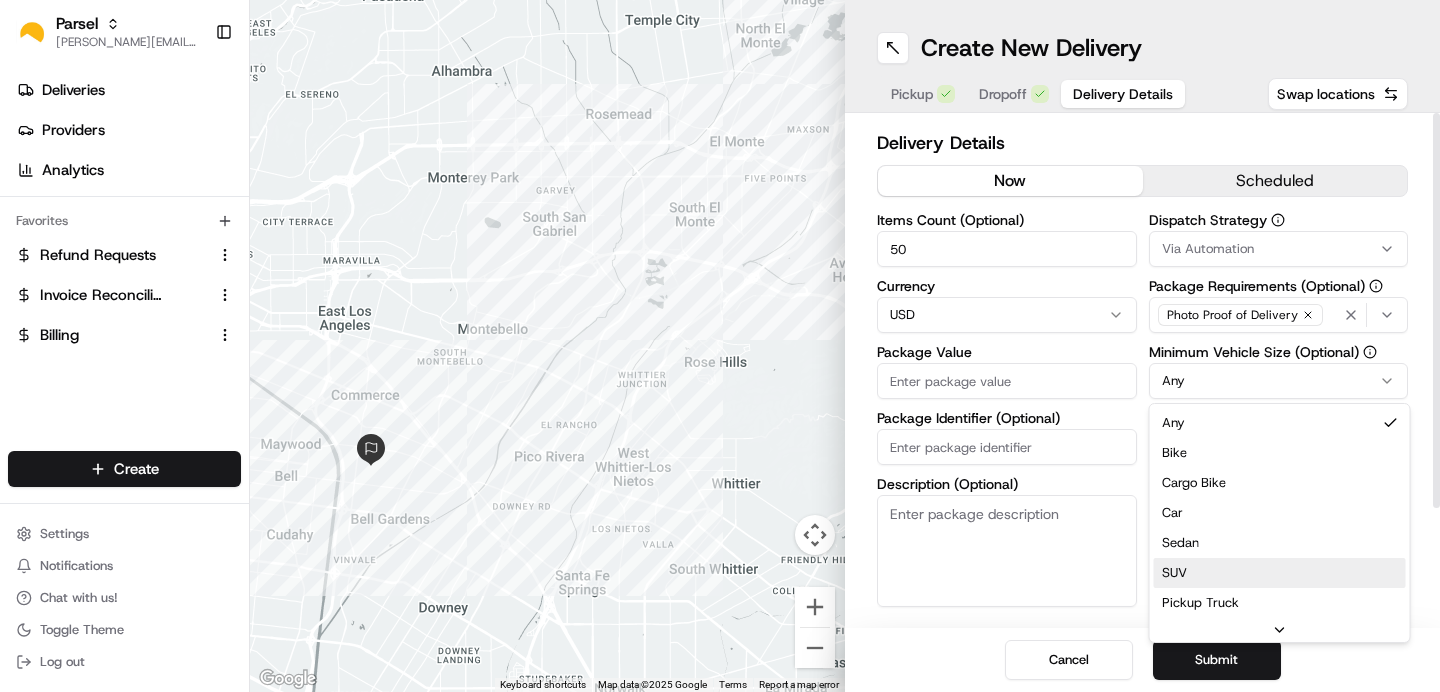 scroll, scrollTop: 64, scrollLeft: 0, axis: vertical 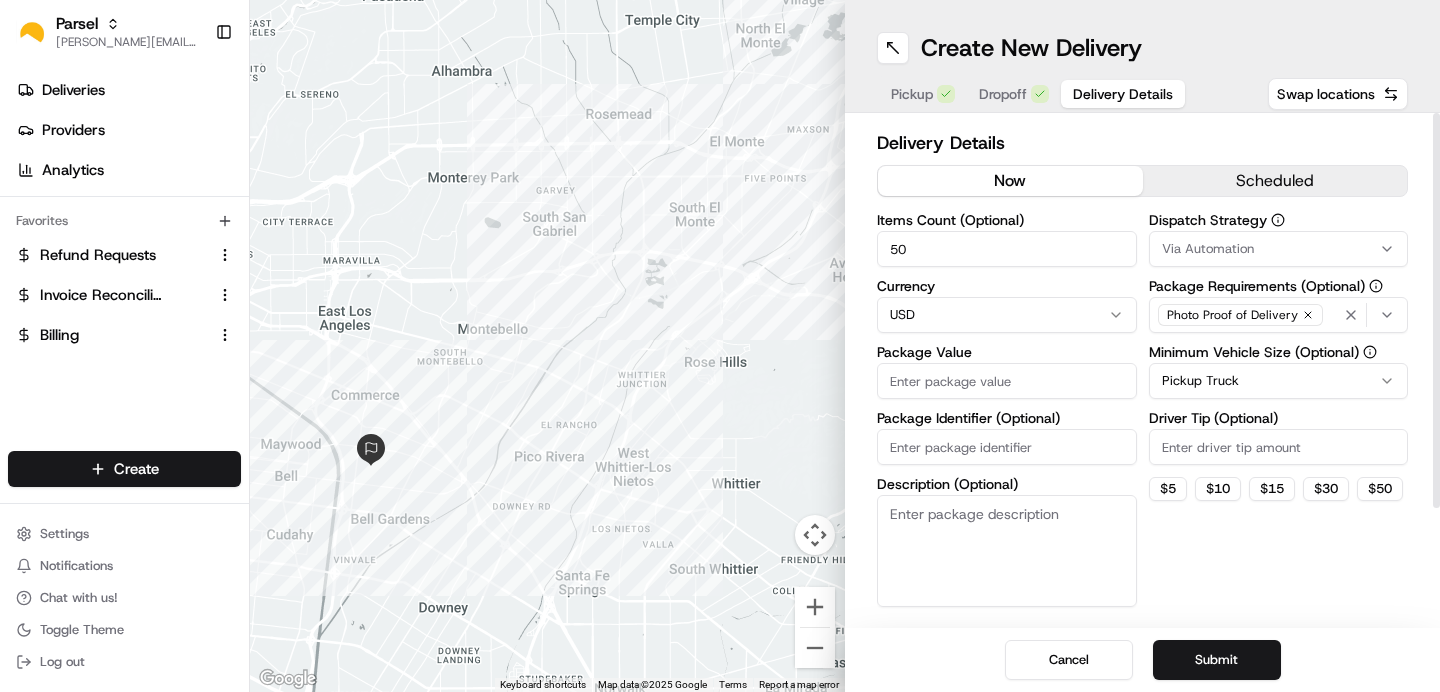 click on "Package Value" at bounding box center (1007, 381) 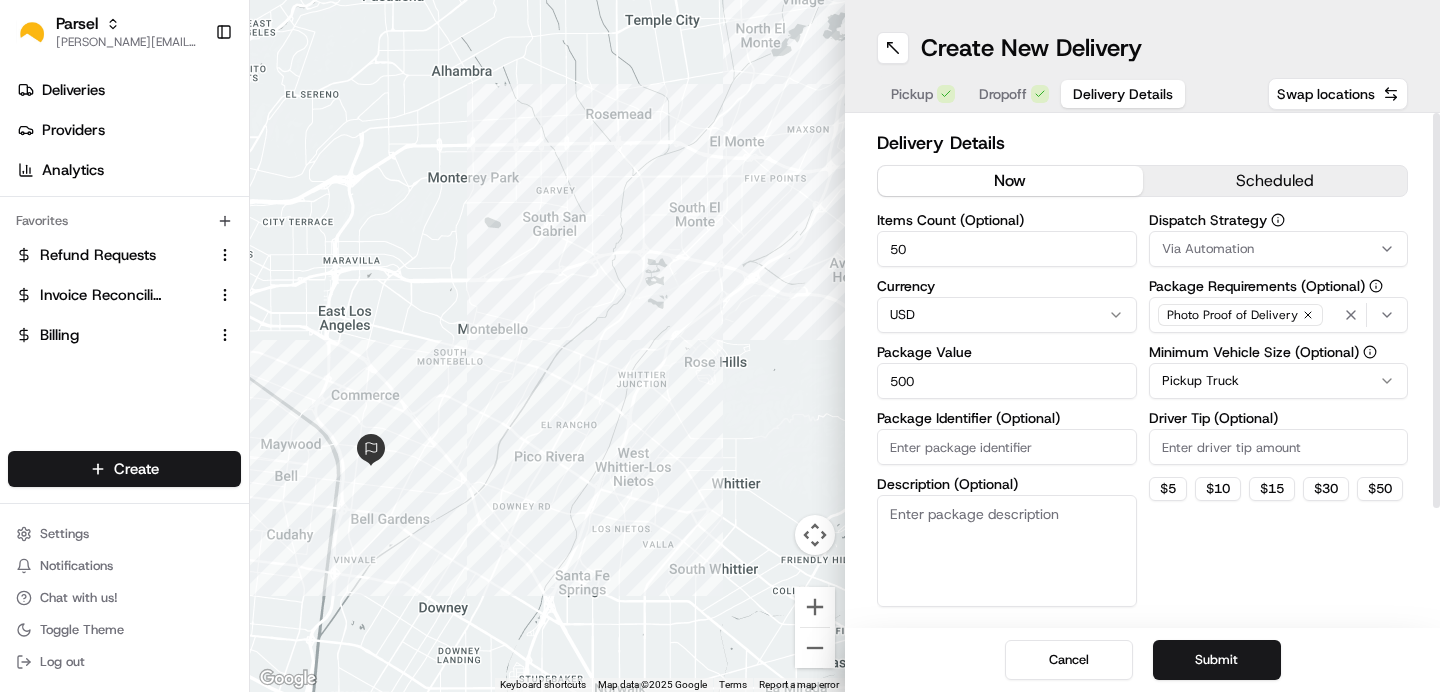 type on "500" 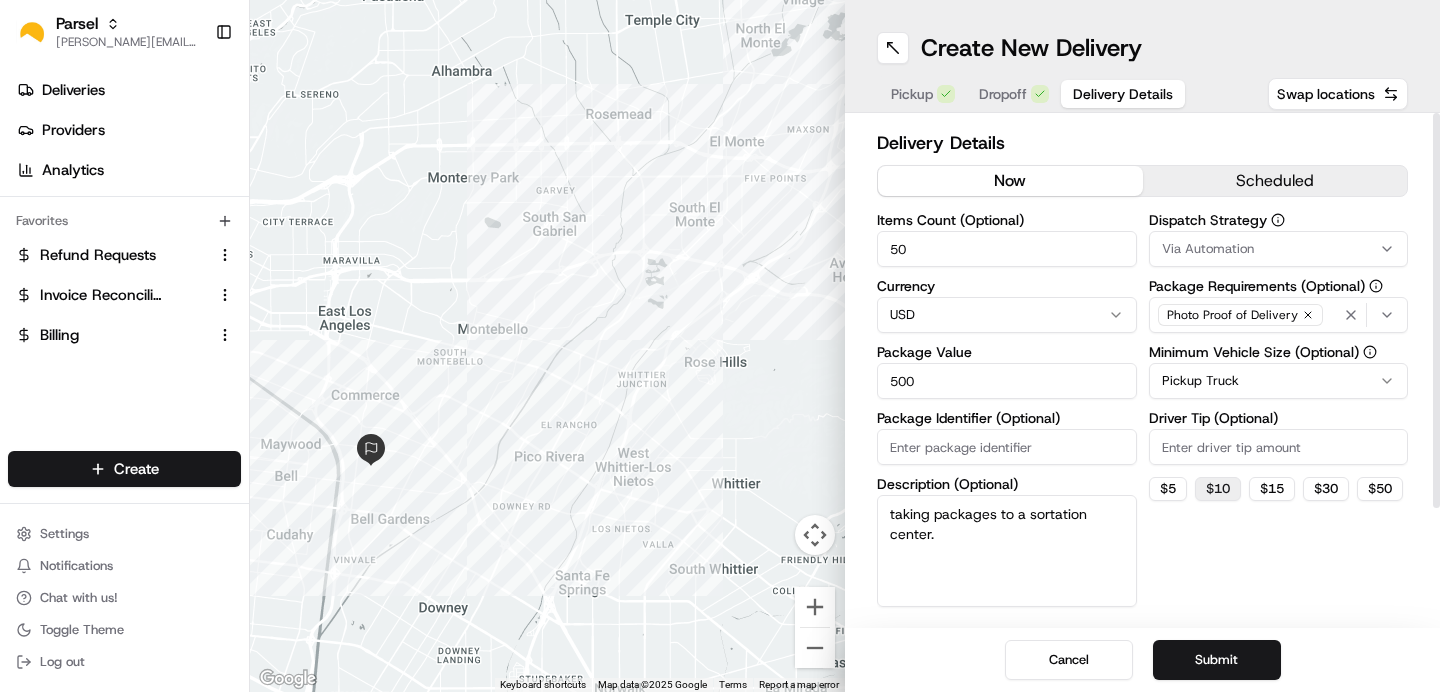 type on "taking packages to a sortation center." 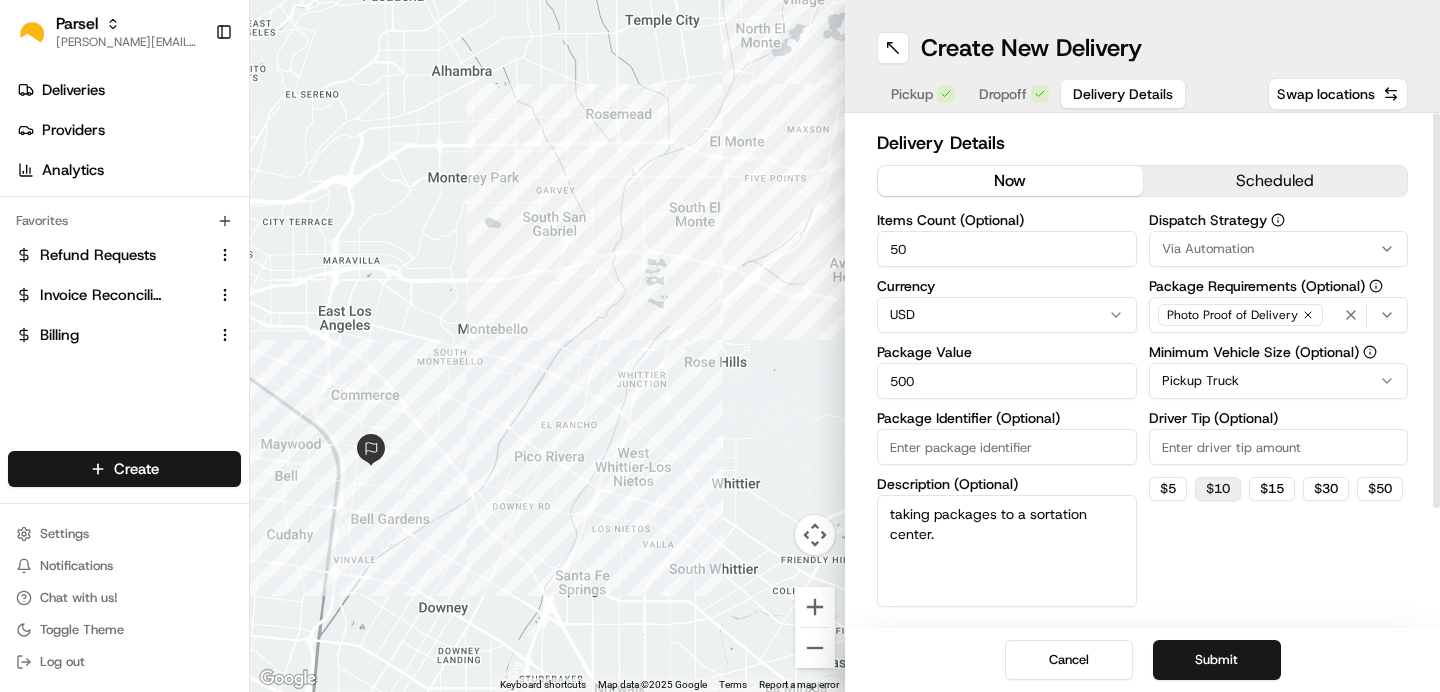 click on "$ 10" at bounding box center [1218, 489] 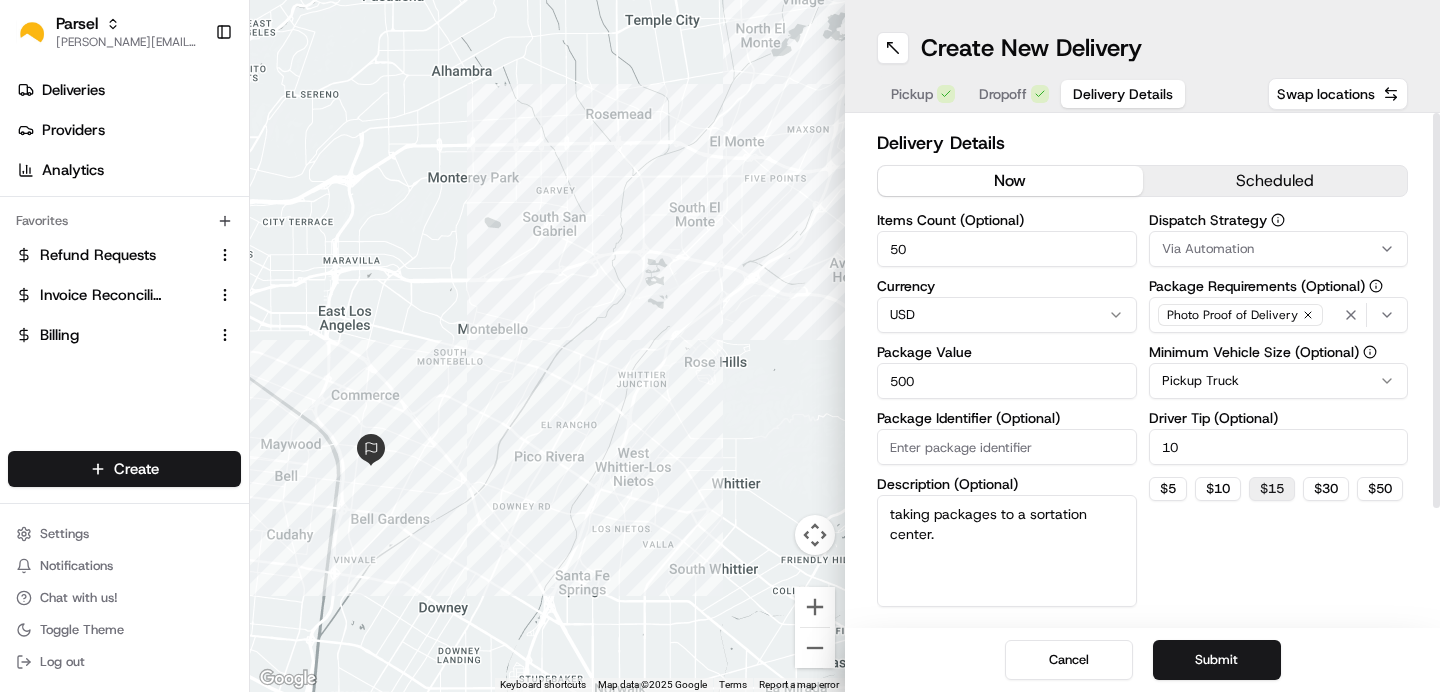 click on "$ 15" at bounding box center (1272, 489) 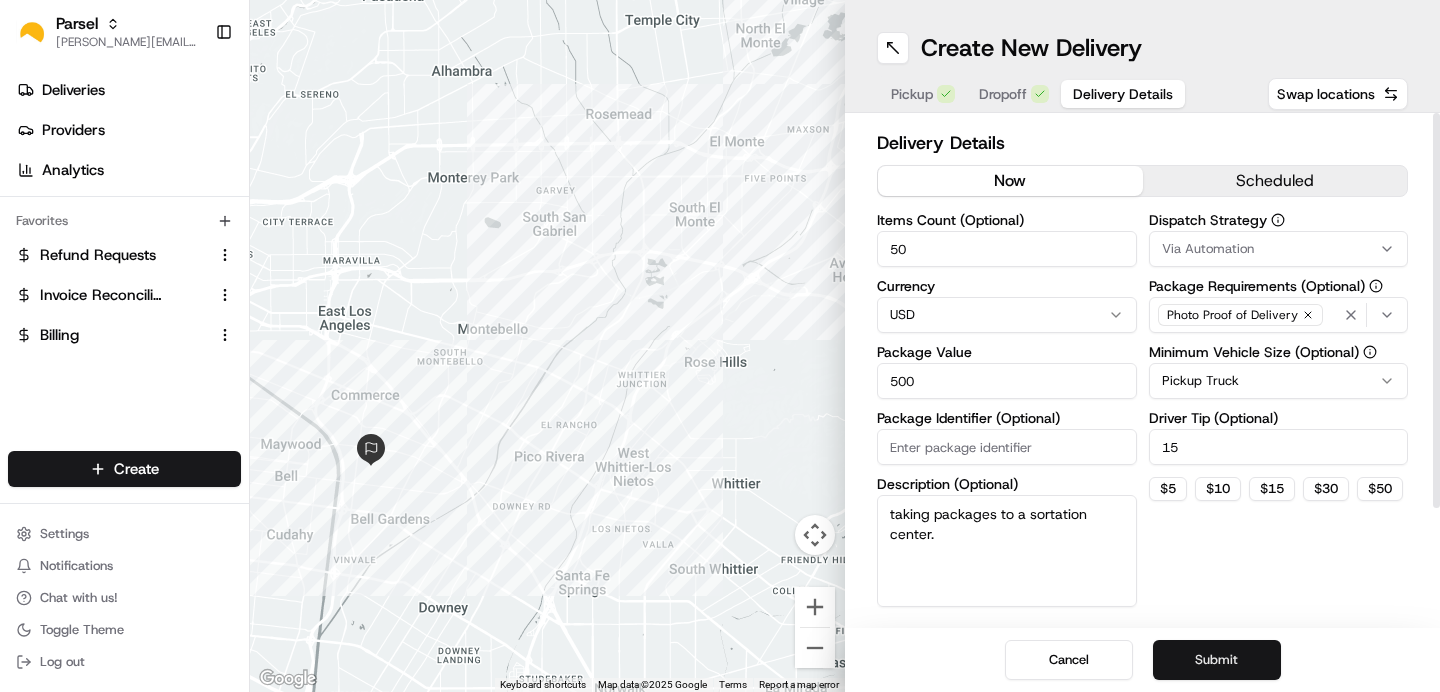 click on "Submit" at bounding box center (1217, 660) 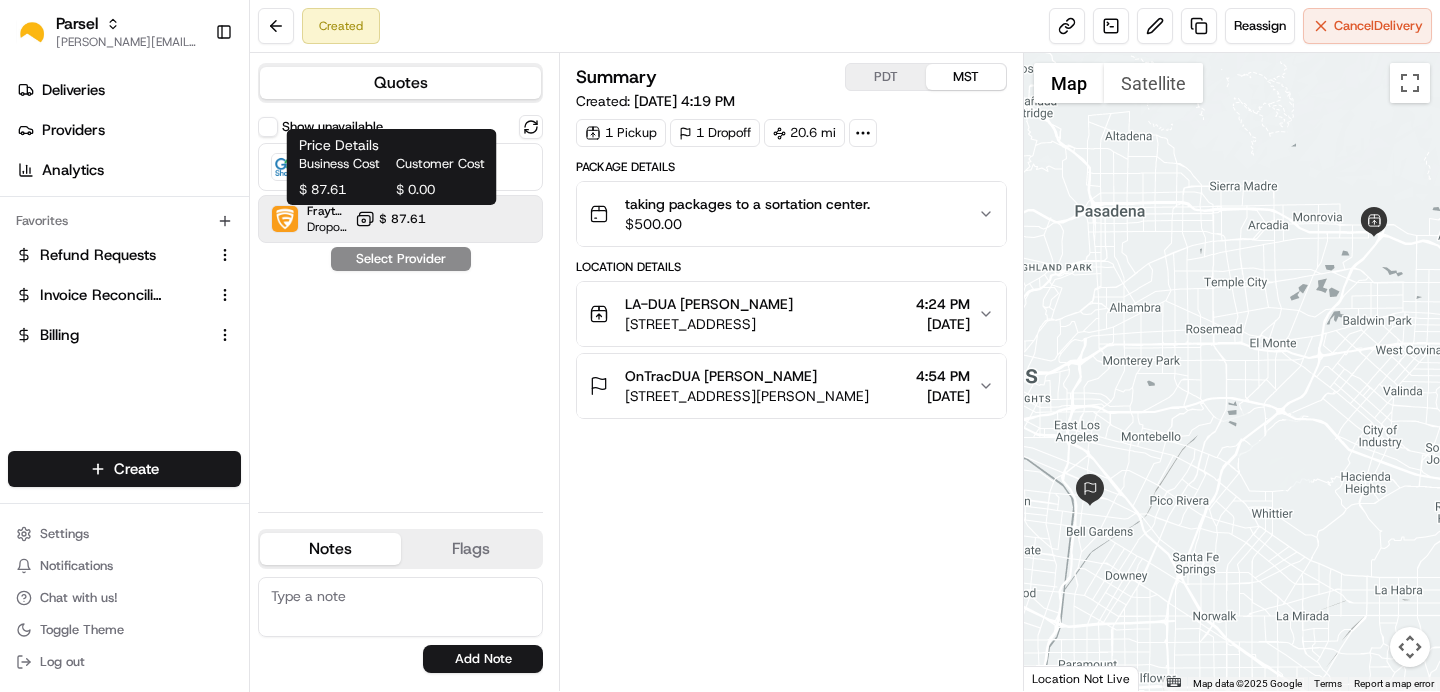 click on "$   87.61" at bounding box center [402, 219] 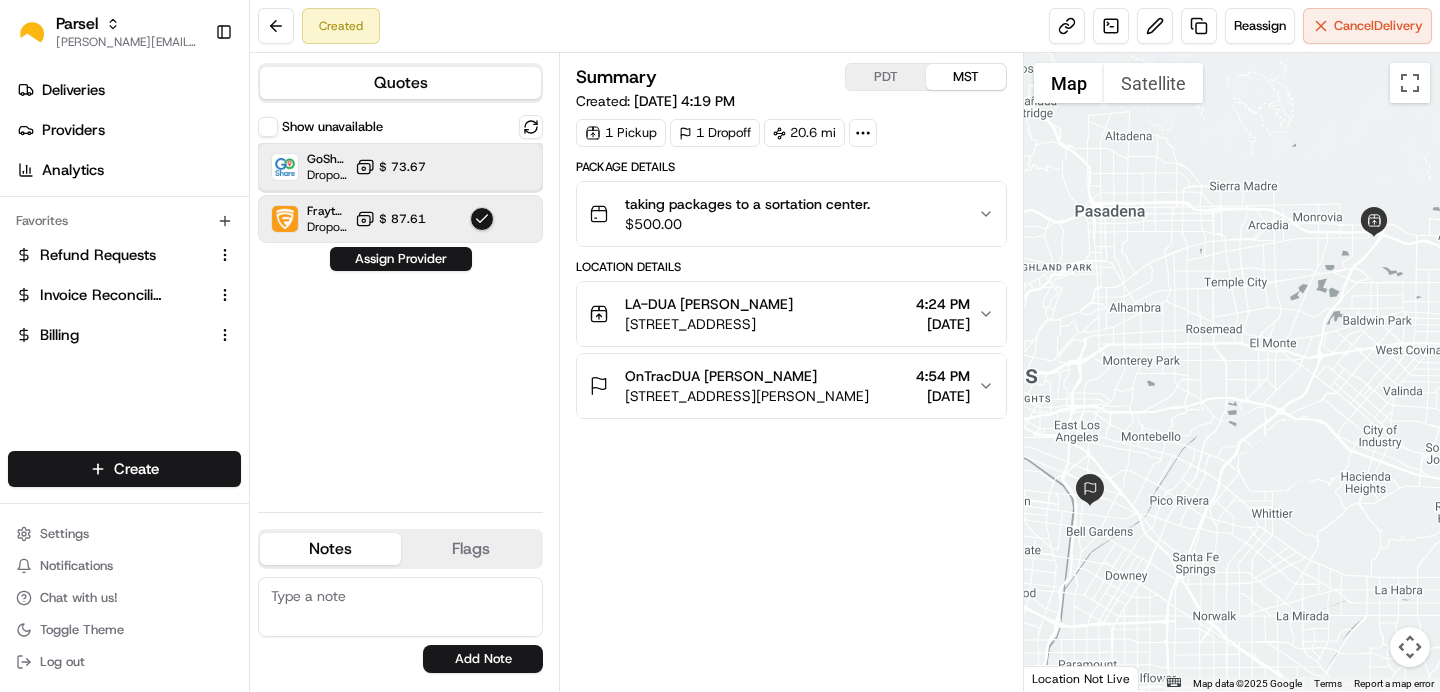 click on "GoShare Dropoff ETA   - $   73.67" at bounding box center (400, 167) 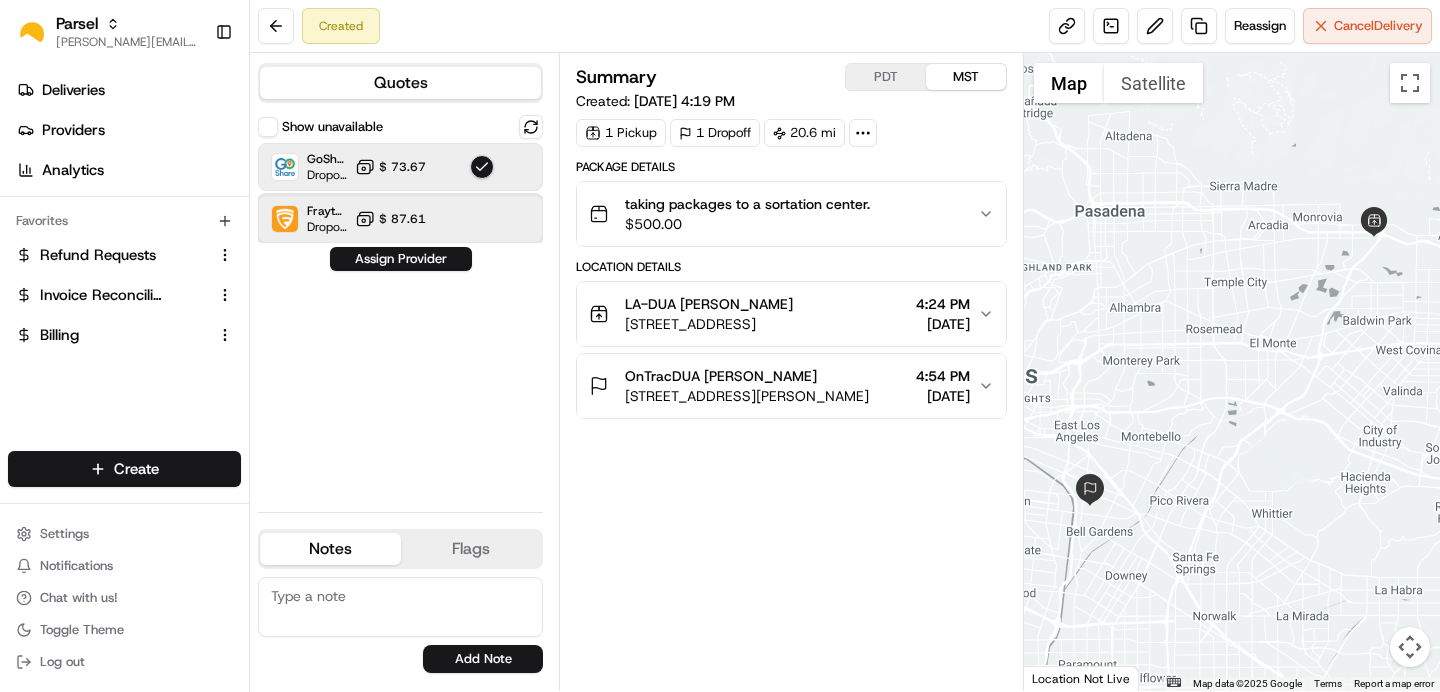 click on "Frayt (BnB) Dropoff ETA   - $   87.61" at bounding box center [400, 219] 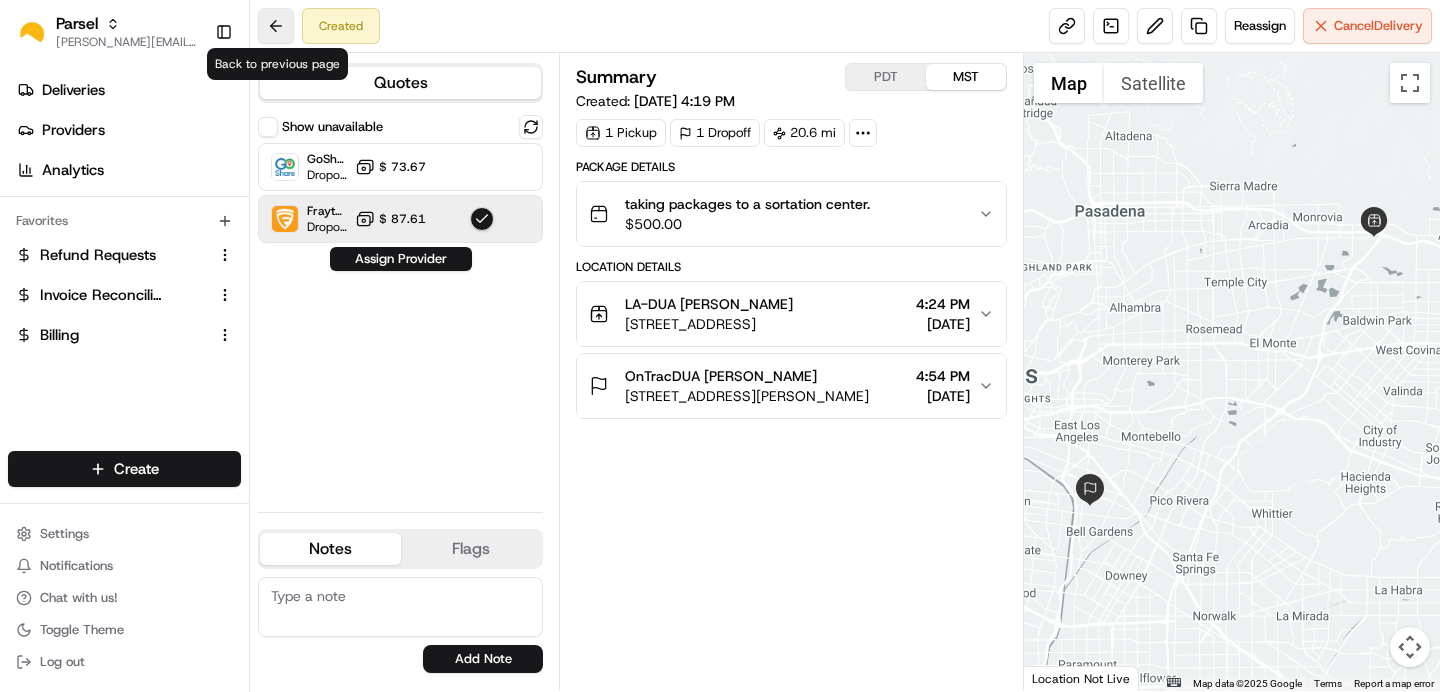 click at bounding box center [276, 26] 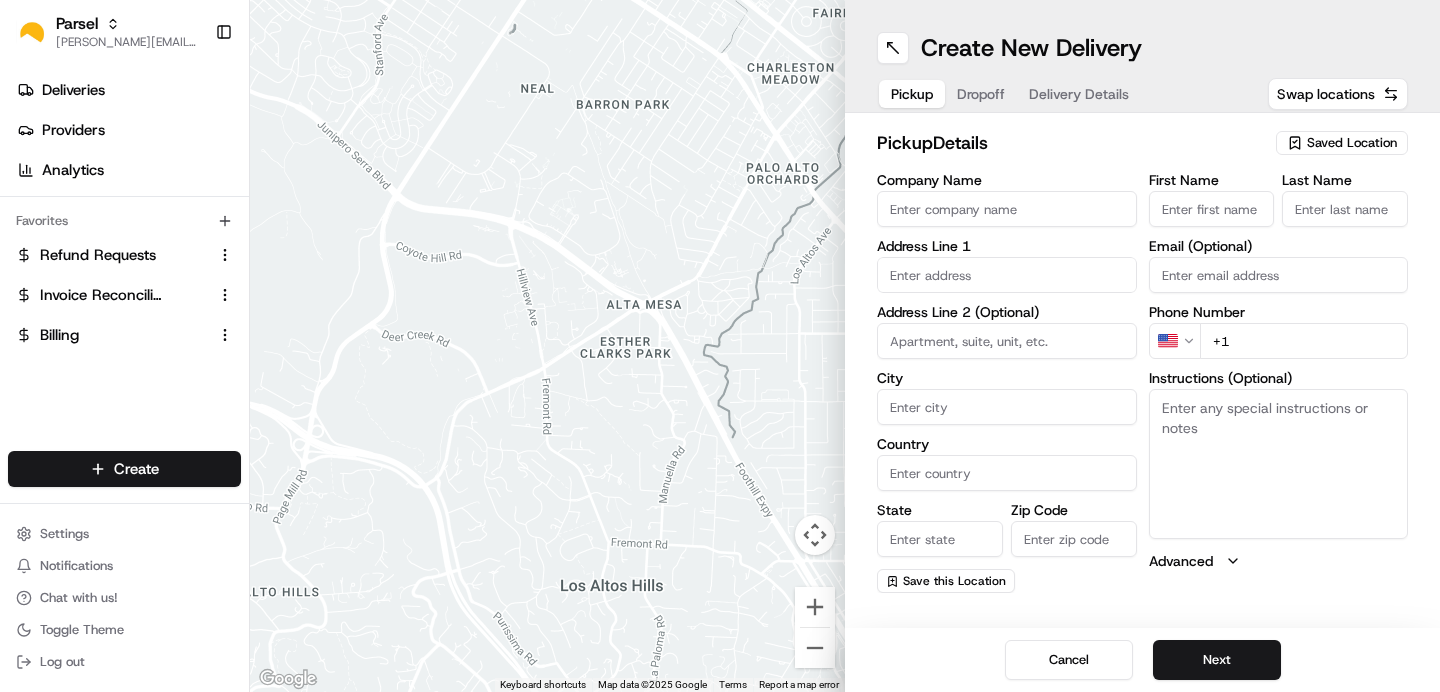 click on "Saved Location" at bounding box center (1352, 143) 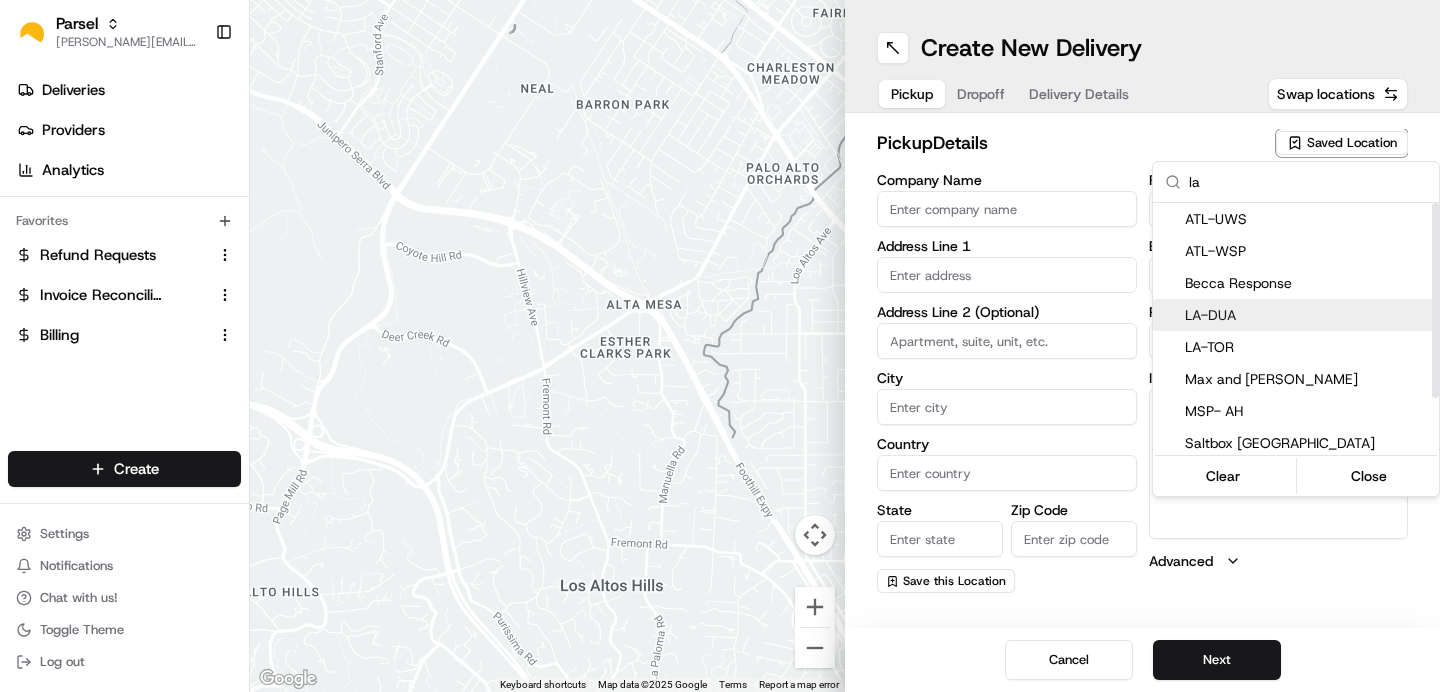 type on "la" 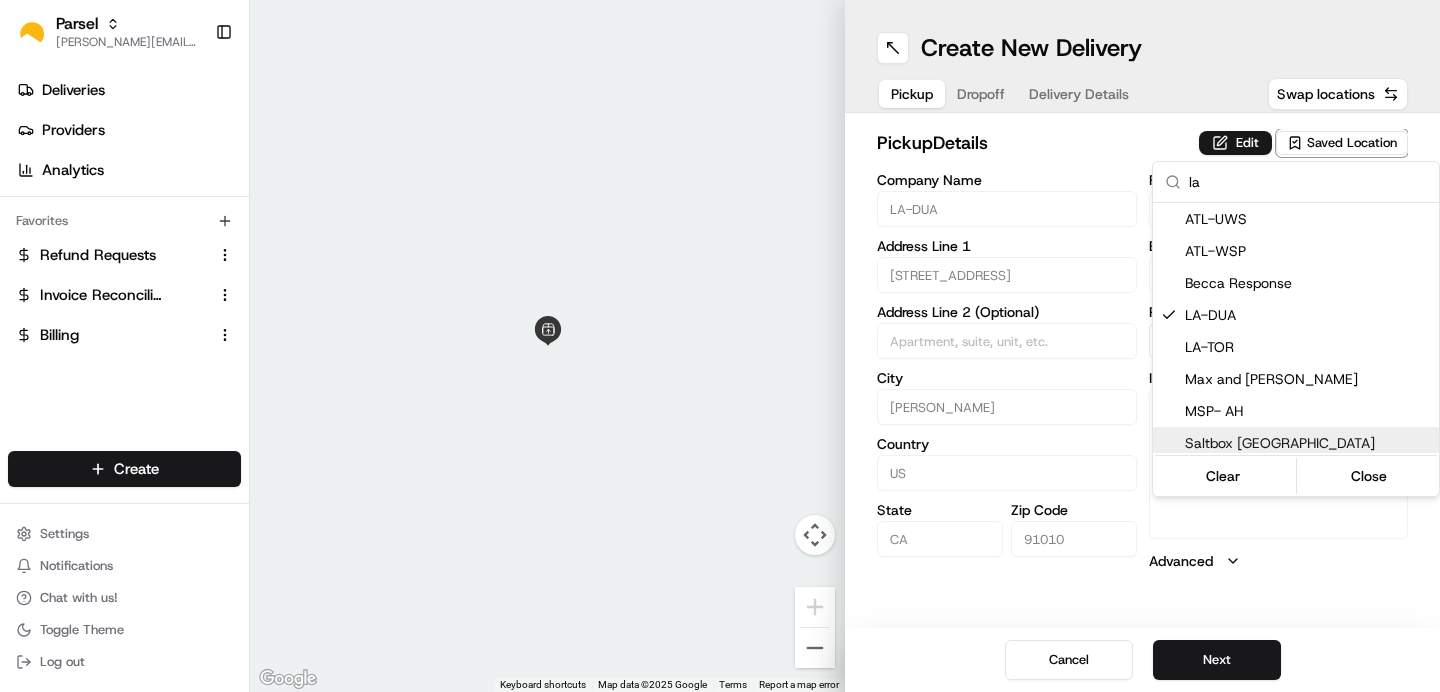 click on "Parsel [EMAIL_ADDRESS][PERSON_NAME][DOMAIN_NAME] Toggle Sidebar Deliveries Providers Analytics Favorites Refund Requests Invoice Reconciliation Billing Main Menu Members & Organization Organization Users Roles Preferences Customization Tracking Orchestration Automations Dispatch Strategy Locations Pickup Locations Dropoff Locations Billing Billing Refund Requests Integrations Notification Triggers Webhooks API Keys Request Logs Create Settings Notifications Chat with us! Toggle Theme Log out ← Move left → Move right ↑ Move up ↓ Move down + Zoom in - Zoom out Home Jump left by 75% End Jump right by 75% Page Up Jump up by 75% Page Down Jump down by 75% Keyboard shortcuts Map Data Map data ©2025 Google Map data ©2025 Google 2 m  Click to toggle between metric and imperial units Terms Report a map error Create New Delivery Pickup Dropoff Delivery Details Swap locations pickup  Details  Edit Saved Location Company Name LA-DUA Address Line 1 [STREET_ADDRESS] Address Line 2 (Optional) City Duarte Country" at bounding box center (720, 346) 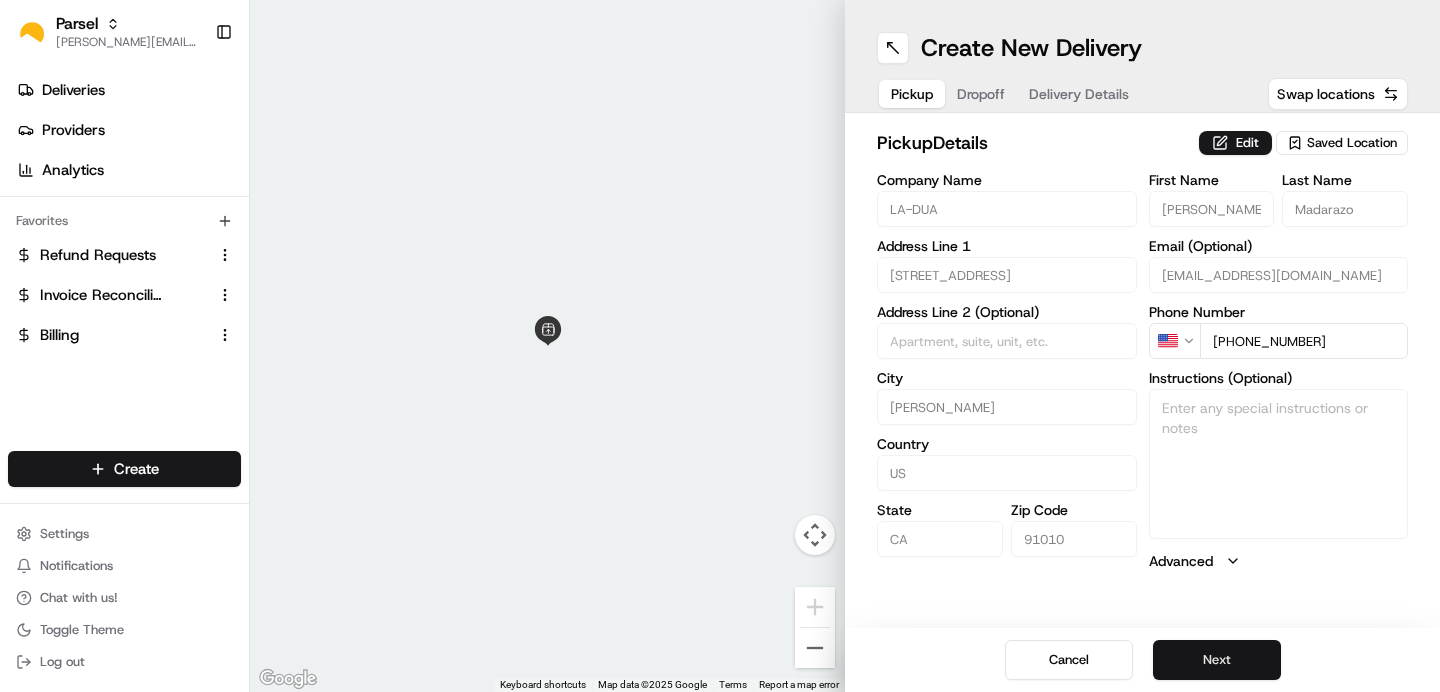 click on "Next" at bounding box center [1217, 660] 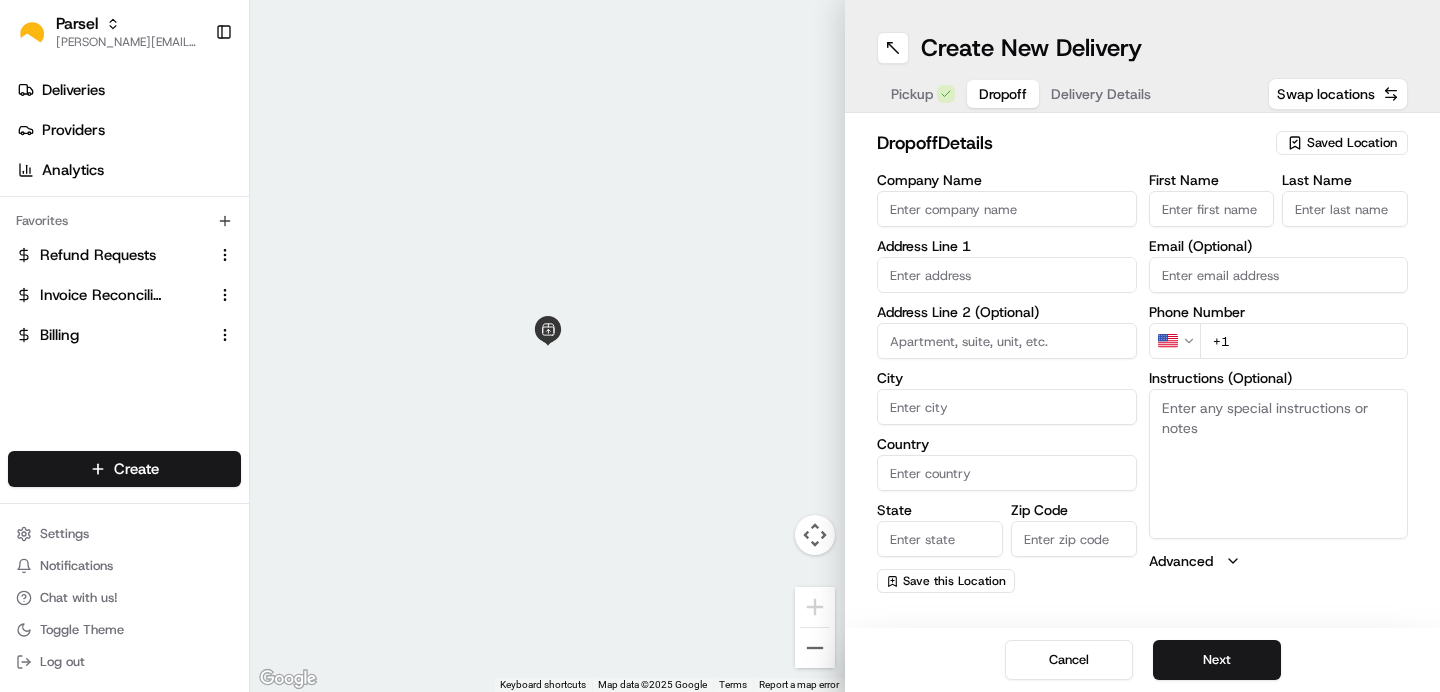 click on "Saved Location" at bounding box center (1352, 143) 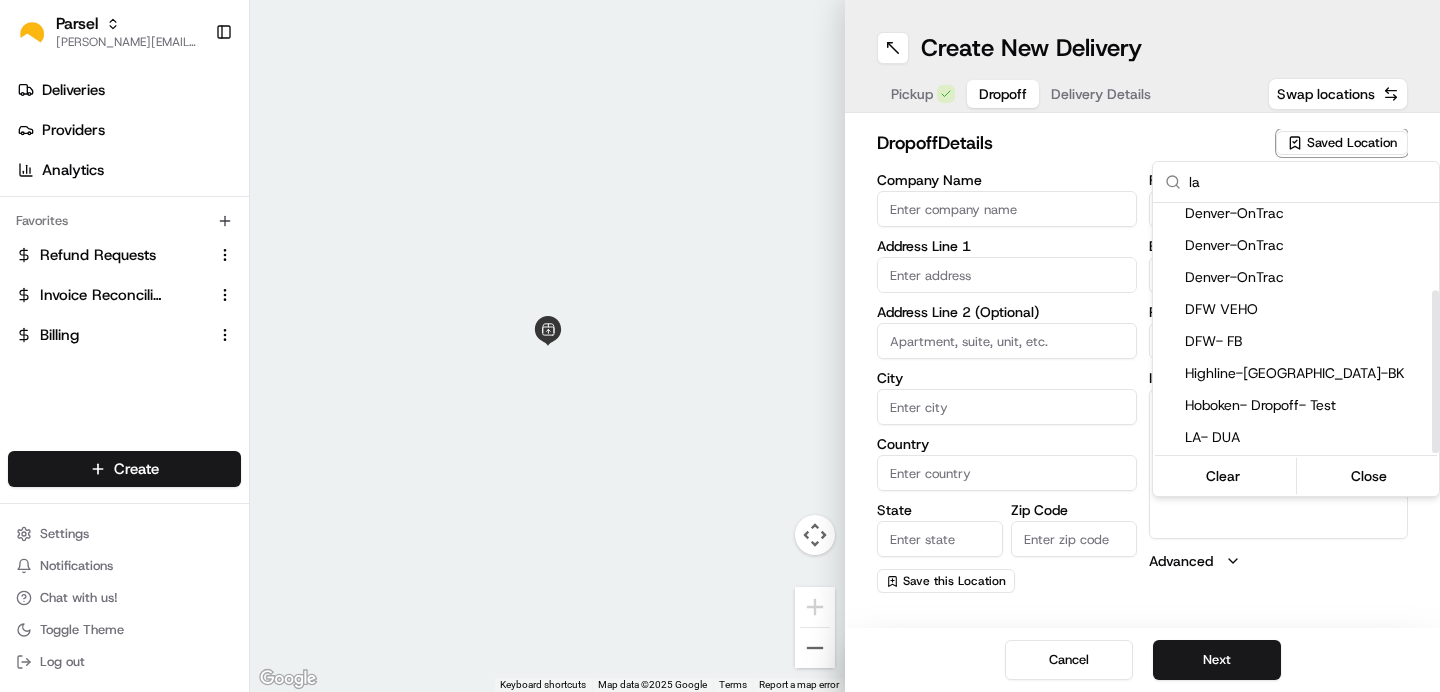 scroll, scrollTop: 0, scrollLeft: 0, axis: both 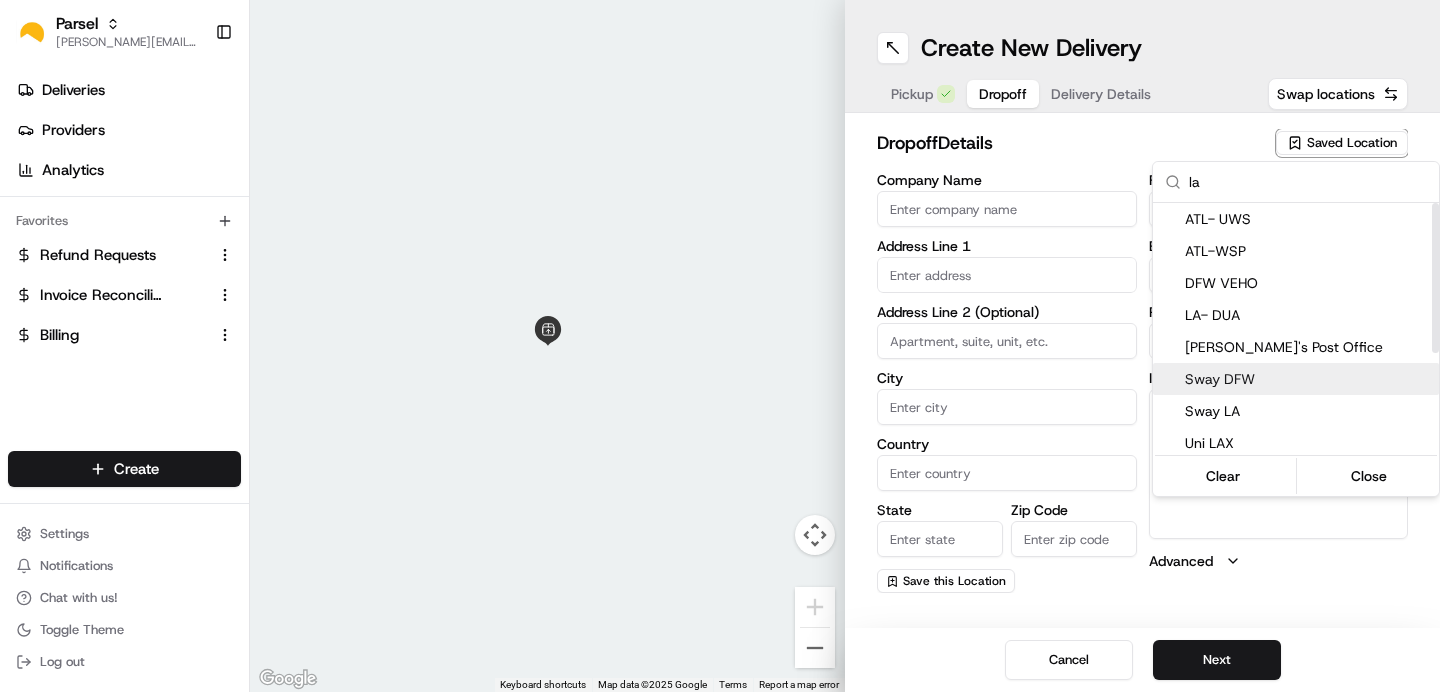 type on "l" 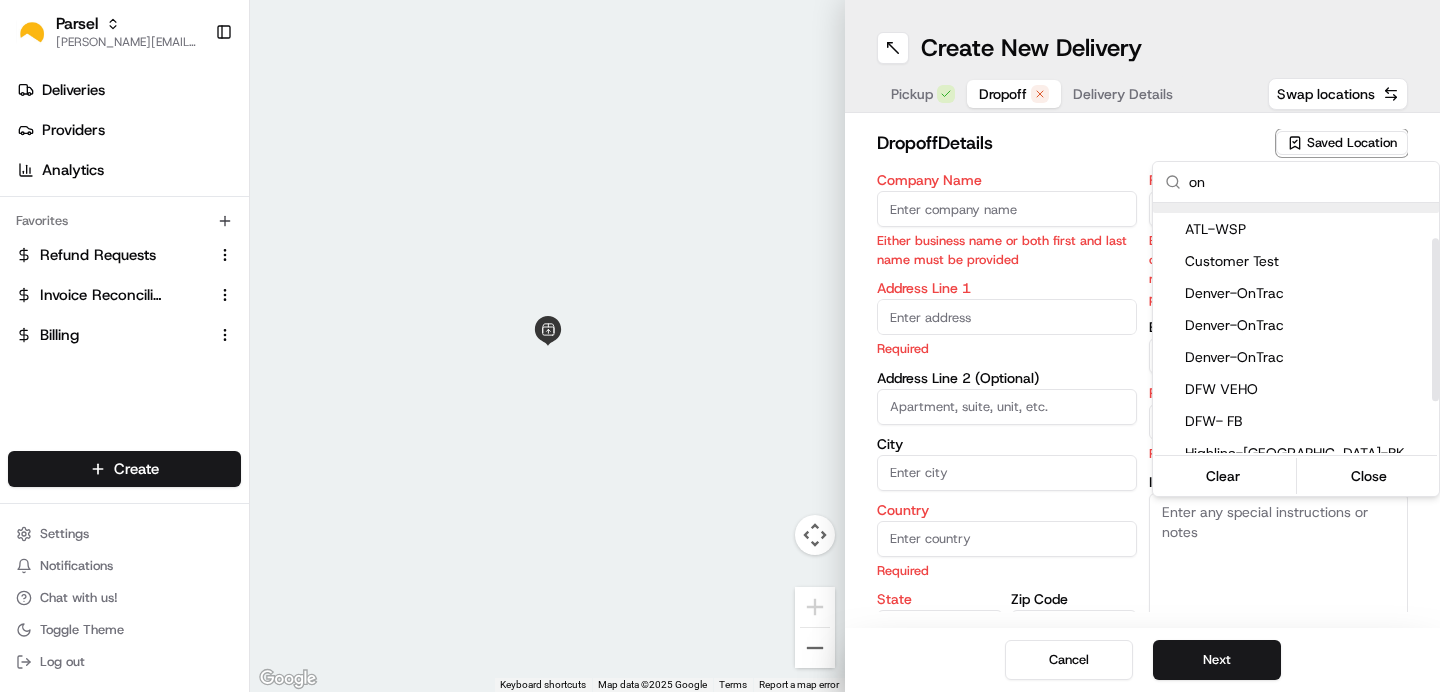 scroll, scrollTop: 0, scrollLeft: 0, axis: both 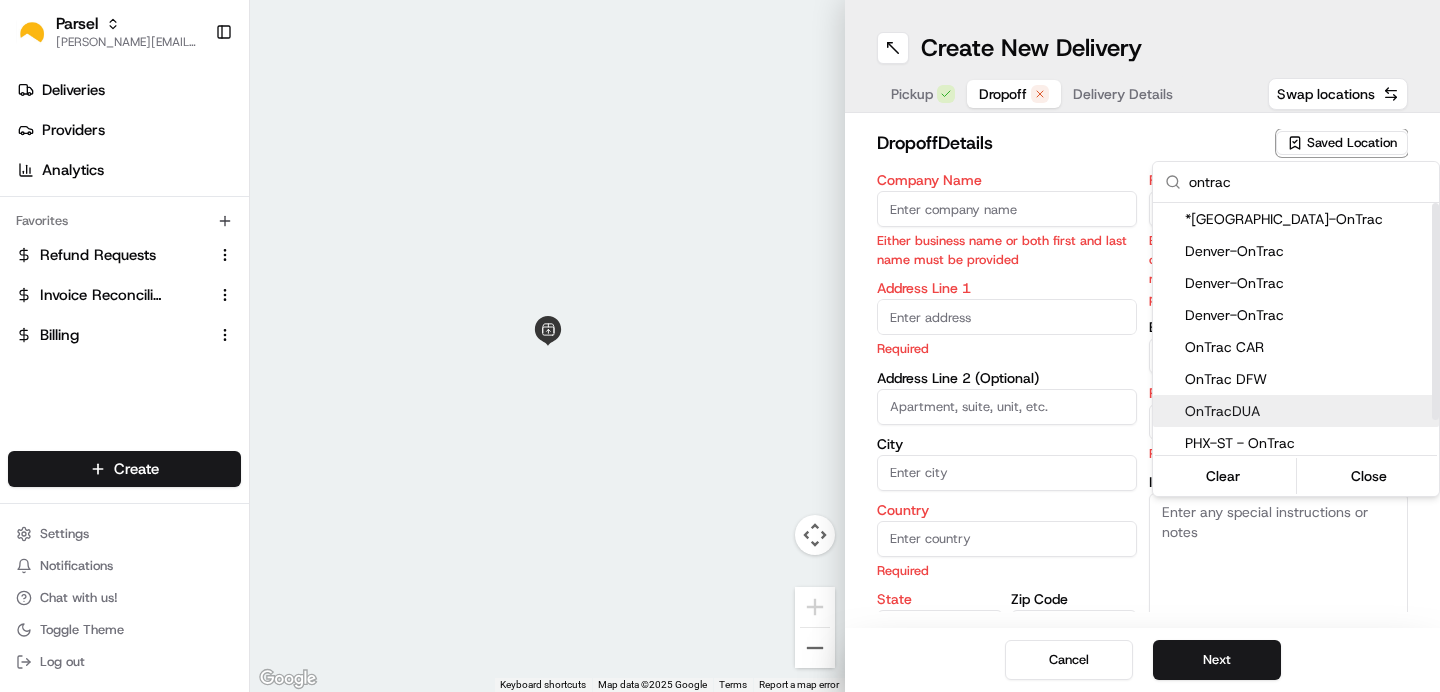 type on "ontrac" 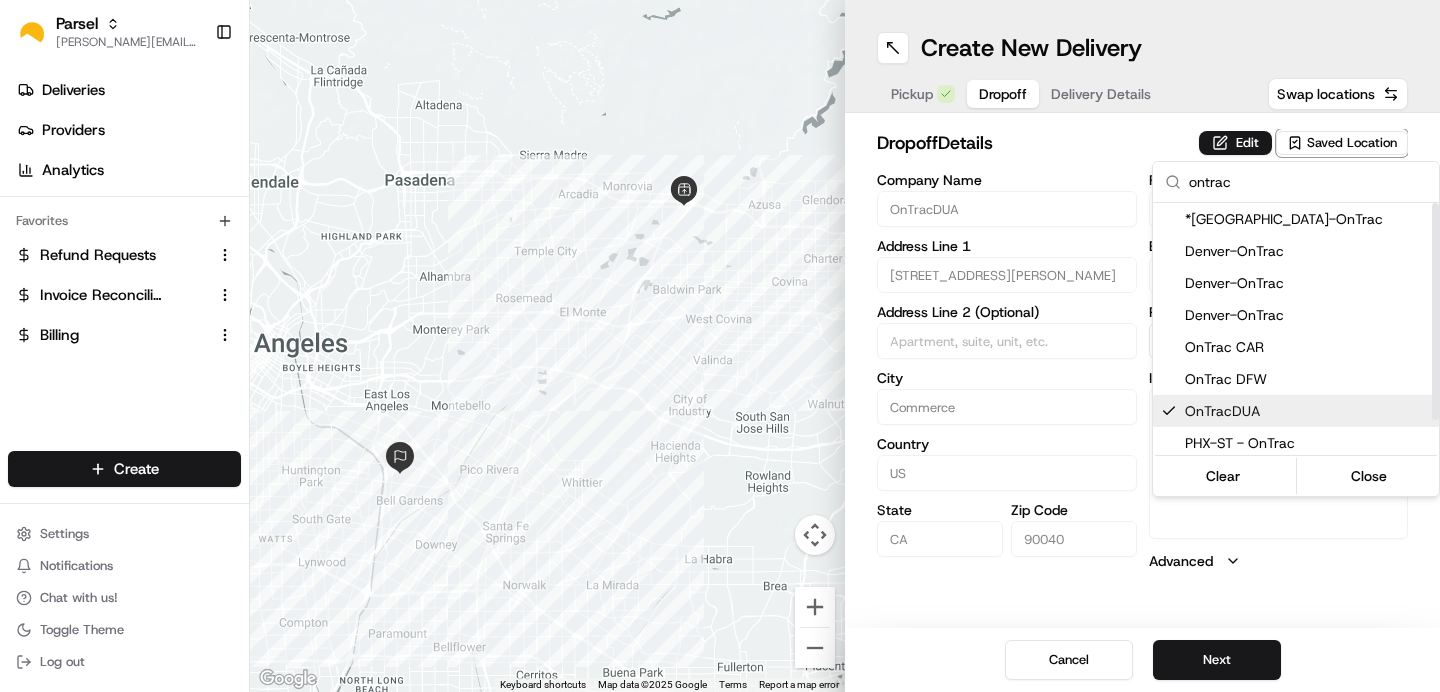 click on "Parsel [EMAIL_ADDRESS][PERSON_NAME][DOMAIN_NAME] Toggle Sidebar Deliveries Providers Analytics Favorites Refund Requests Invoice Reconciliation Billing Main Menu Members & Organization Organization Users Roles Preferences Customization Tracking Orchestration Automations Dispatch Strategy Locations Pickup Locations Dropoff Locations Billing Billing Refund Requests Integrations Notification Triggers Webhooks API Keys Request Logs Create Settings Notifications Chat with us! Toggle Theme Log out ← Move left → Move right ↑ Move up ↓ Move down + Zoom in - Zoom out Home Jump left by 75% End Jump right by 75% Page Up Jump up by 75% Page Down Jump down by 75% Keyboard shortcuts Map Data Map data ©2025 Google Map data ©2025 Google 5 km  Click to toggle between metric and imperial units Terms Report a map error Create New Delivery Pickup Dropoff Delivery Details Swap locations dropoff  Details  Edit Saved Location Company Name OnTracDUA Address Line 1 [STREET_ADDRESS][GEOGRAPHIC_DATA][PERSON_NAME] Line 2 (Optional) City Commerce" at bounding box center [720, 346] 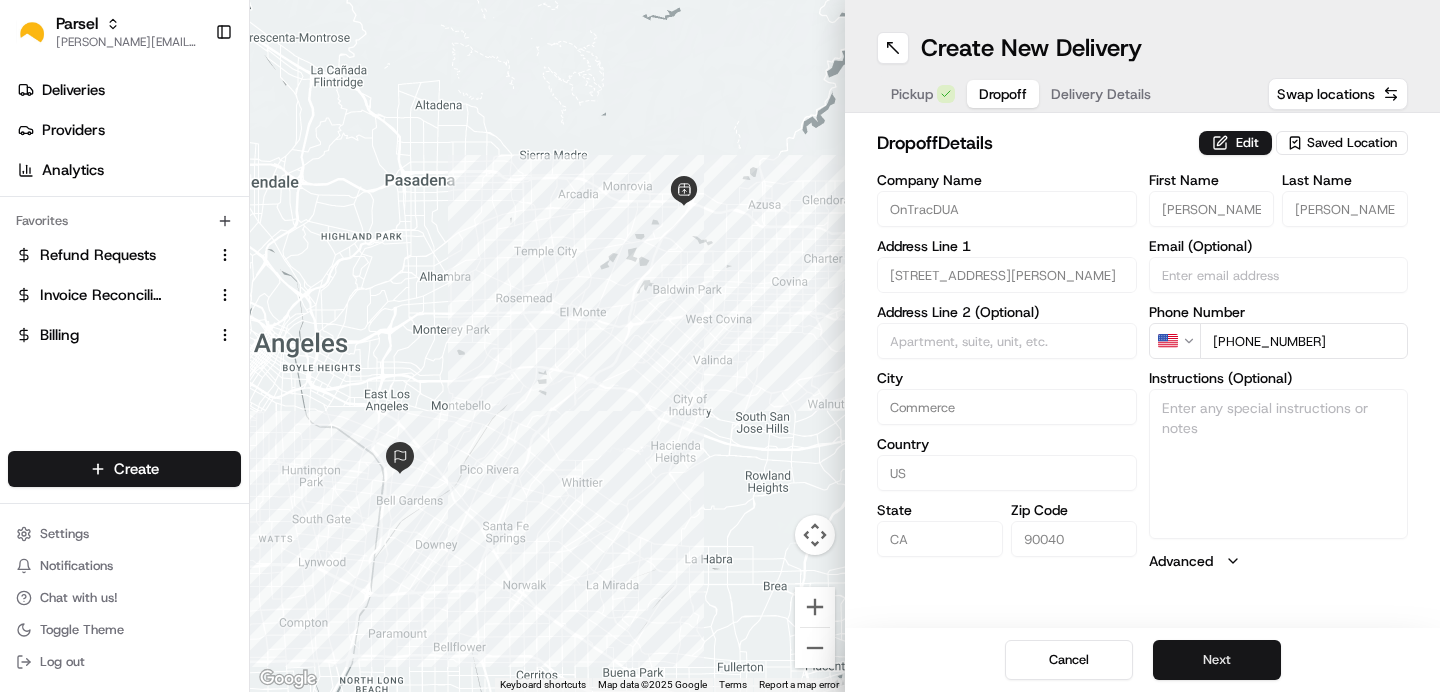 click on "Next" at bounding box center [1217, 660] 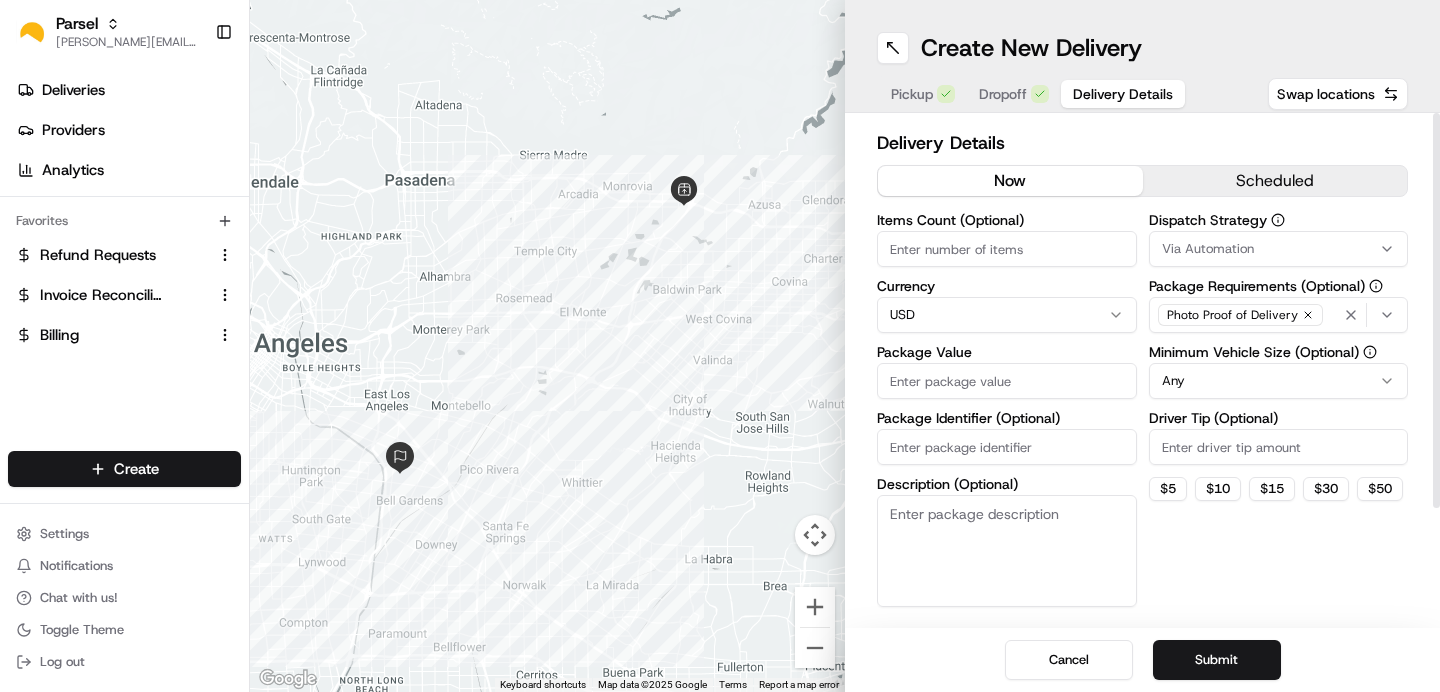 click on "Items Count (Optional)" at bounding box center (1007, 249) 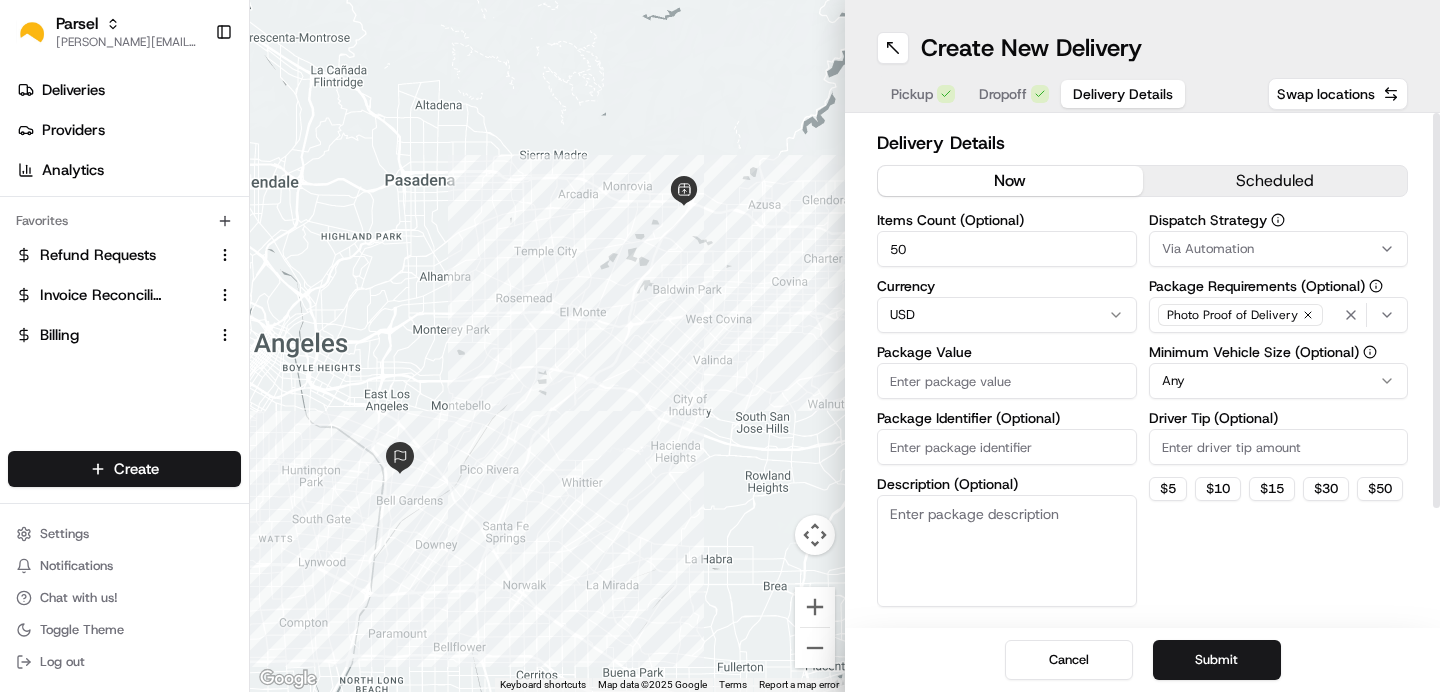 type on "50" 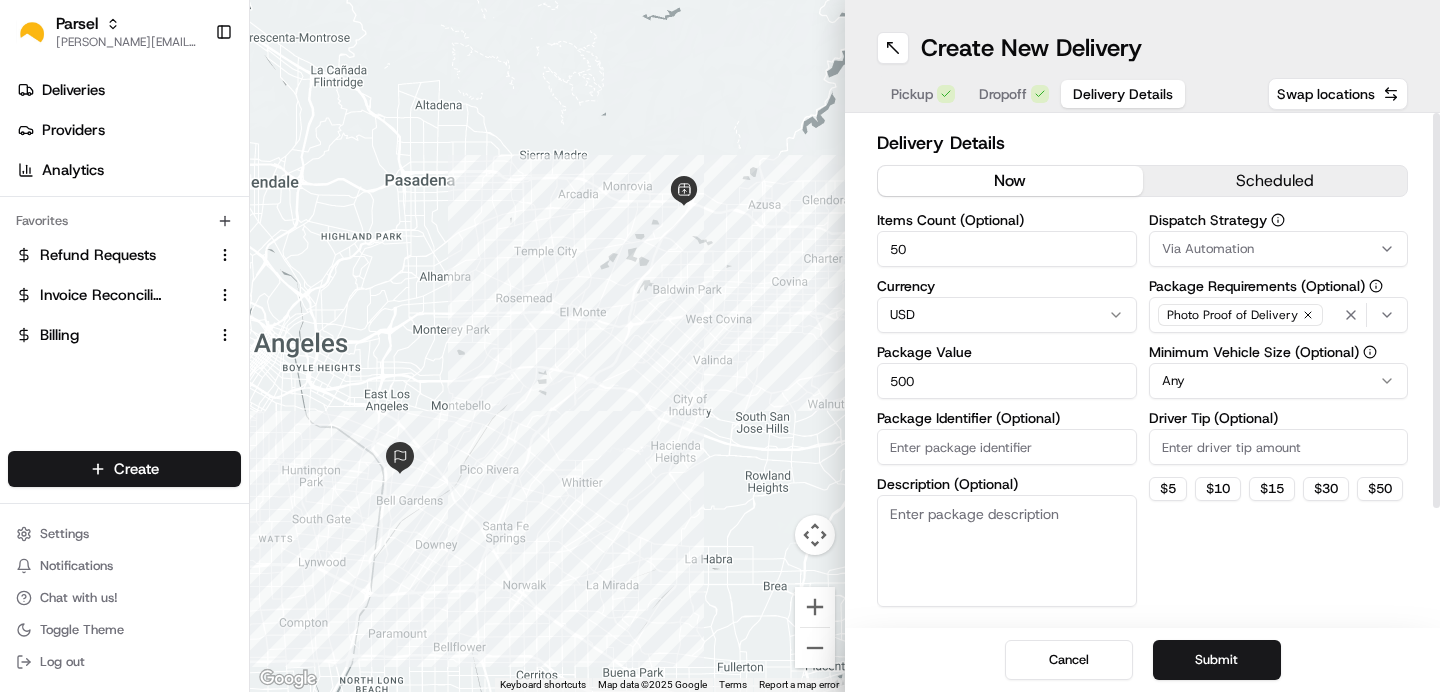 type on "500" 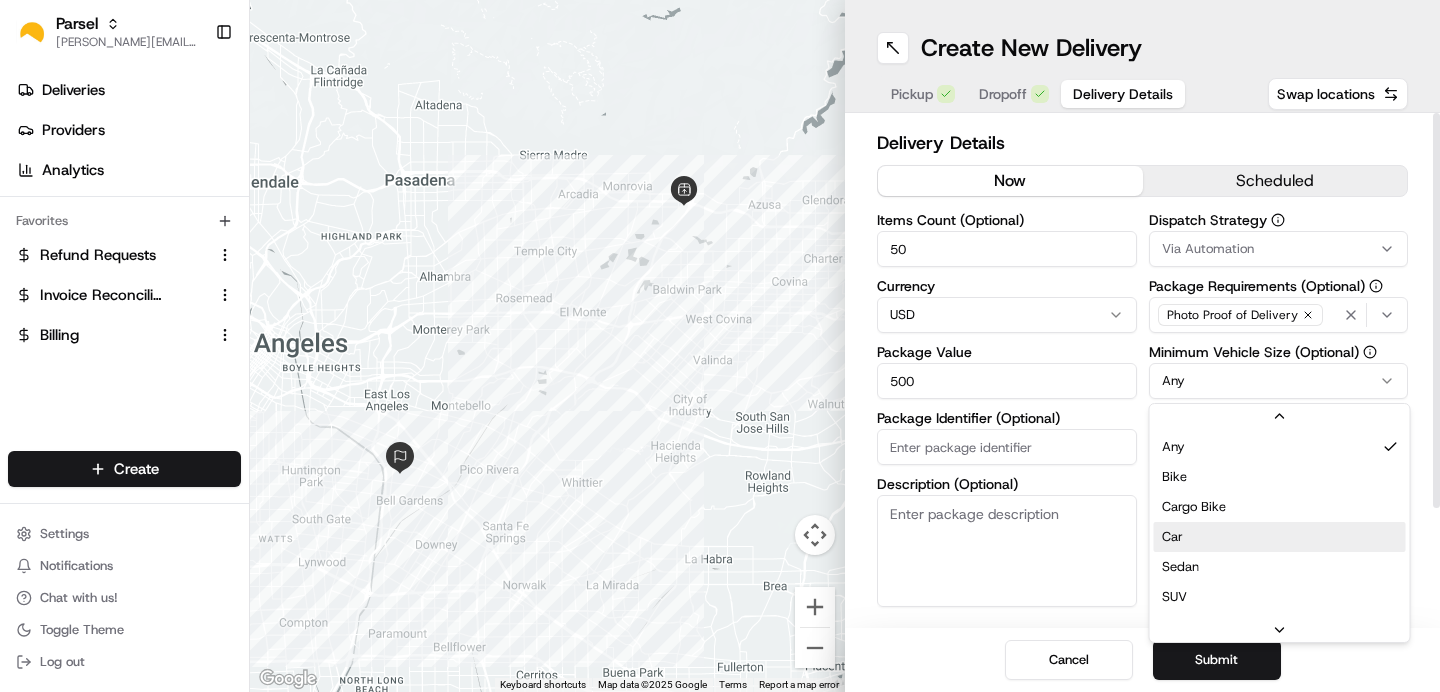 scroll, scrollTop: 64, scrollLeft: 0, axis: vertical 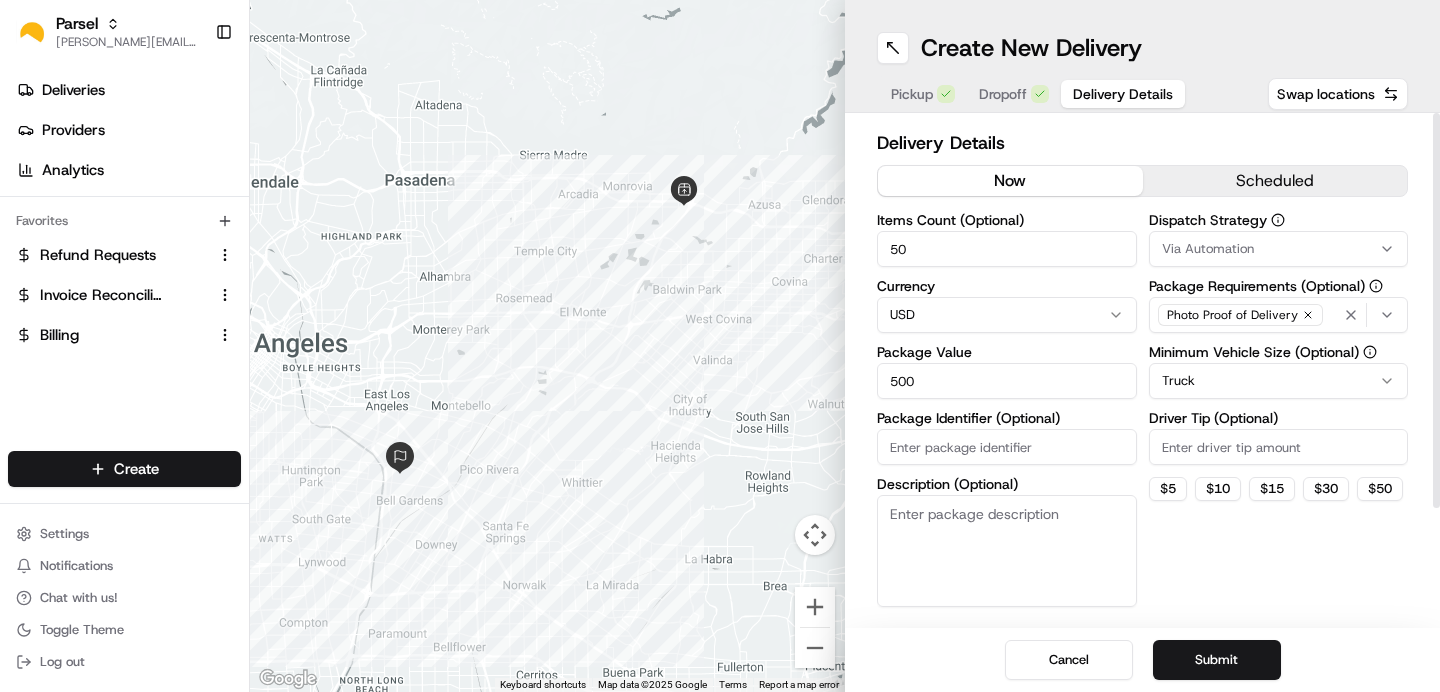click on "Dispatch Strategy Via Automation Package Requirements (Optional) Photo Proof of Delivery Minimum Vehicle Size (Optional) Truck Driver Tip (Optional) $ 5 $ 10 $ 15 $ 30 $ 50" at bounding box center (1279, 410) 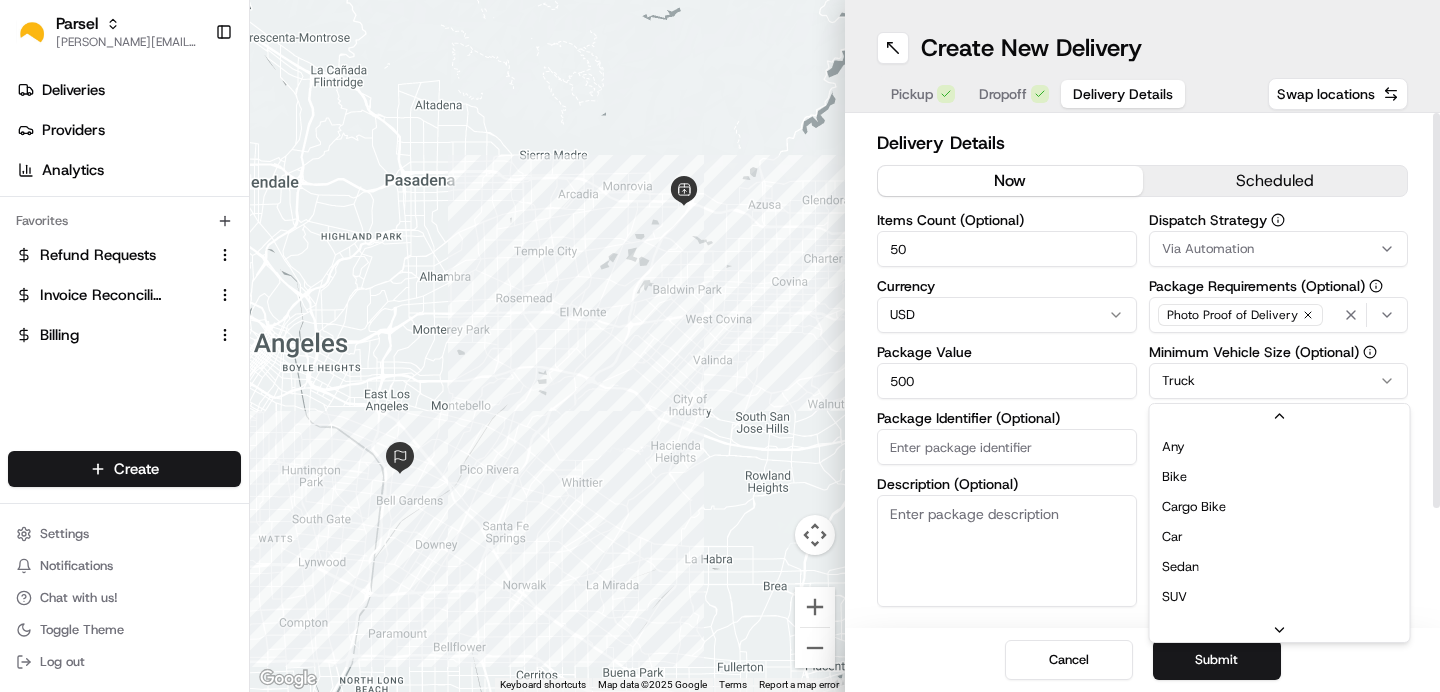 click on "Parsel [EMAIL_ADDRESS][PERSON_NAME][DOMAIN_NAME] Toggle Sidebar Deliveries Providers Analytics Favorites Refund Requests Invoice Reconciliation Billing Main Menu Members & Organization Organization Users Roles Preferences Customization Tracking Orchestration Automations Dispatch Strategy Locations Pickup Locations Dropoff Locations Billing Billing Refund Requests Integrations Notification Triggers Webhooks API Keys Request Logs Create Settings Notifications Chat with us! Toggle Theme Log out ← Move left → Move right ↑ Move up ↓ Move down + Zoom in - Zoom out Home Jump left by 75% End Jump right by 75% Page Up Jump up by 75% Page Down Jump down by 75% Keyboard shortcuts Map Data Map data ©2025 Google Map data ©2025 Google 5 km  Click to toggle between metric and imperial units Terms Report a map error Create New Delivery Pickup Dropoff Delivery Details Swap locations Delivery Details now scheduled Items Count (Optional) 50 Currency USD Package Value 500 Package Identifier (Optional) Via Automation" at bounding box center (720, 346) 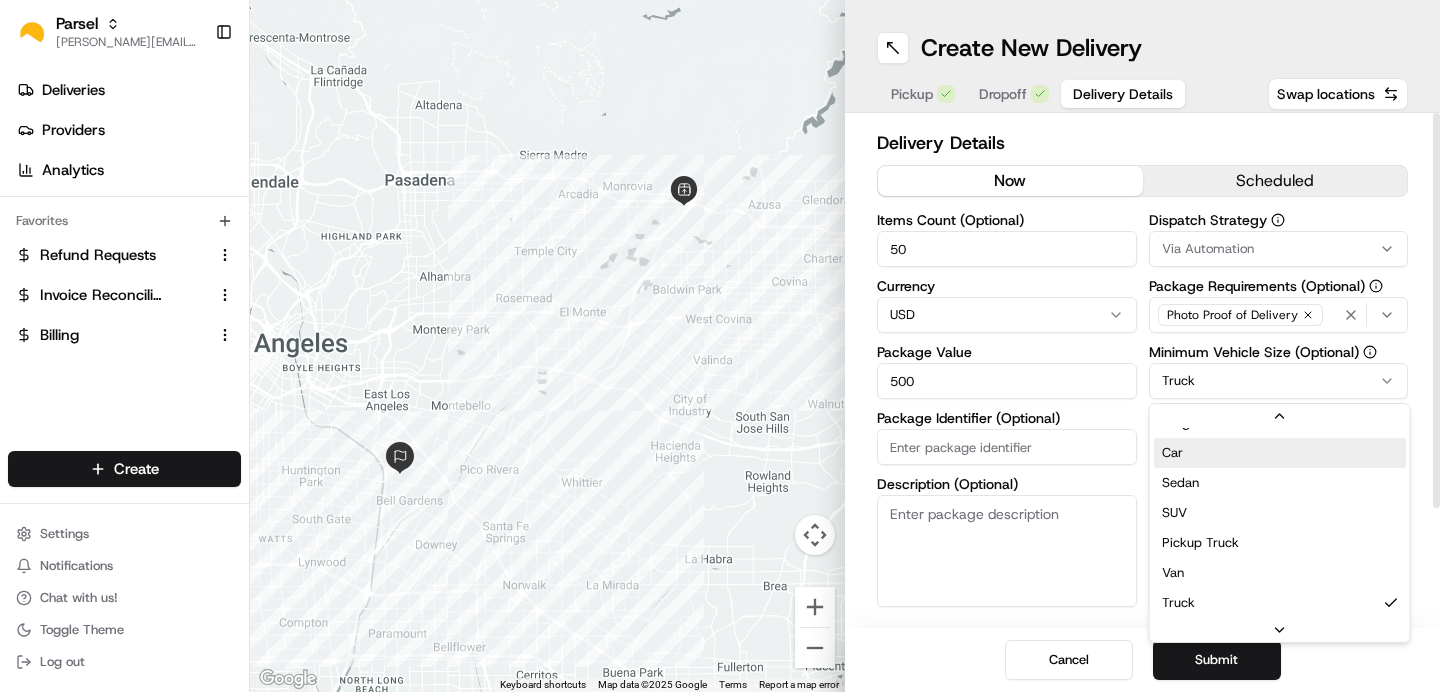 scroll, scrollTop: 64, scrollLeft: 0, axis: vertical 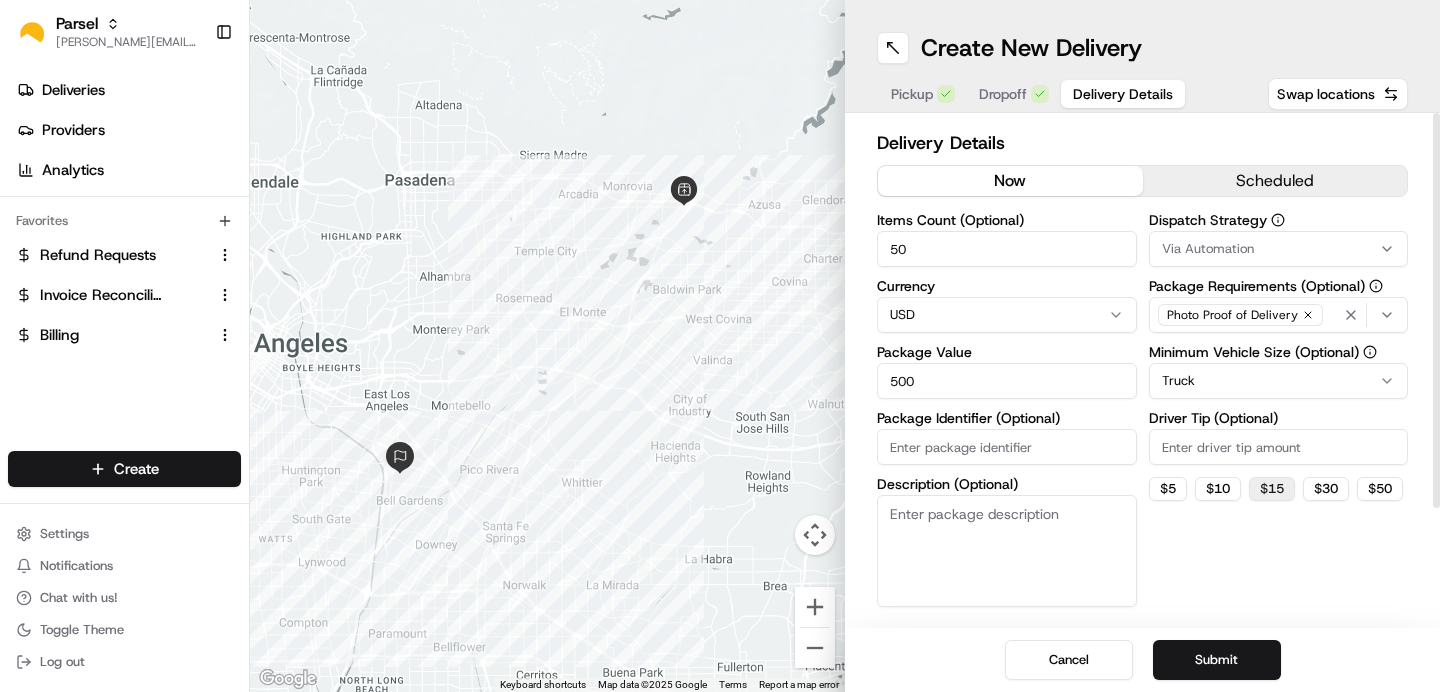 click on "$ 15" at bounding box center (1272, 489) 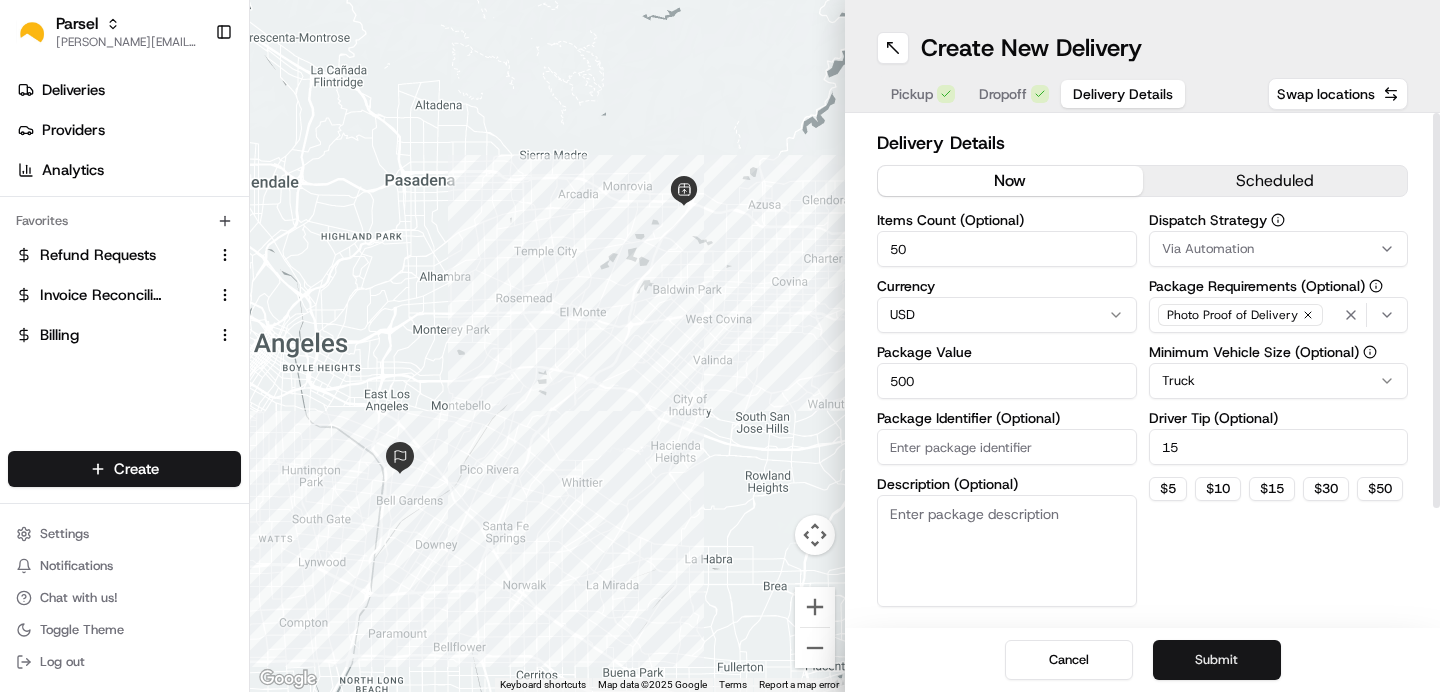 click on "Submit" at bounding box center [1217, 660] 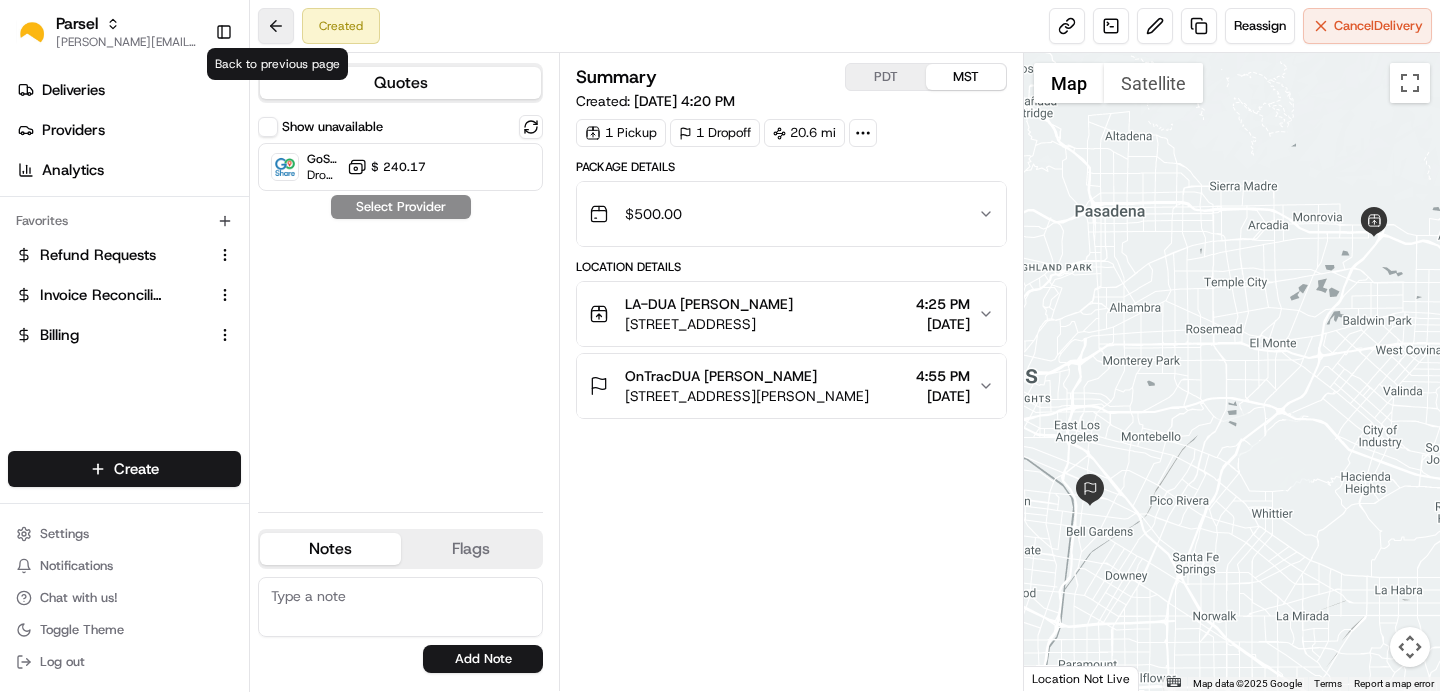 click at bounding box center (276, 26) 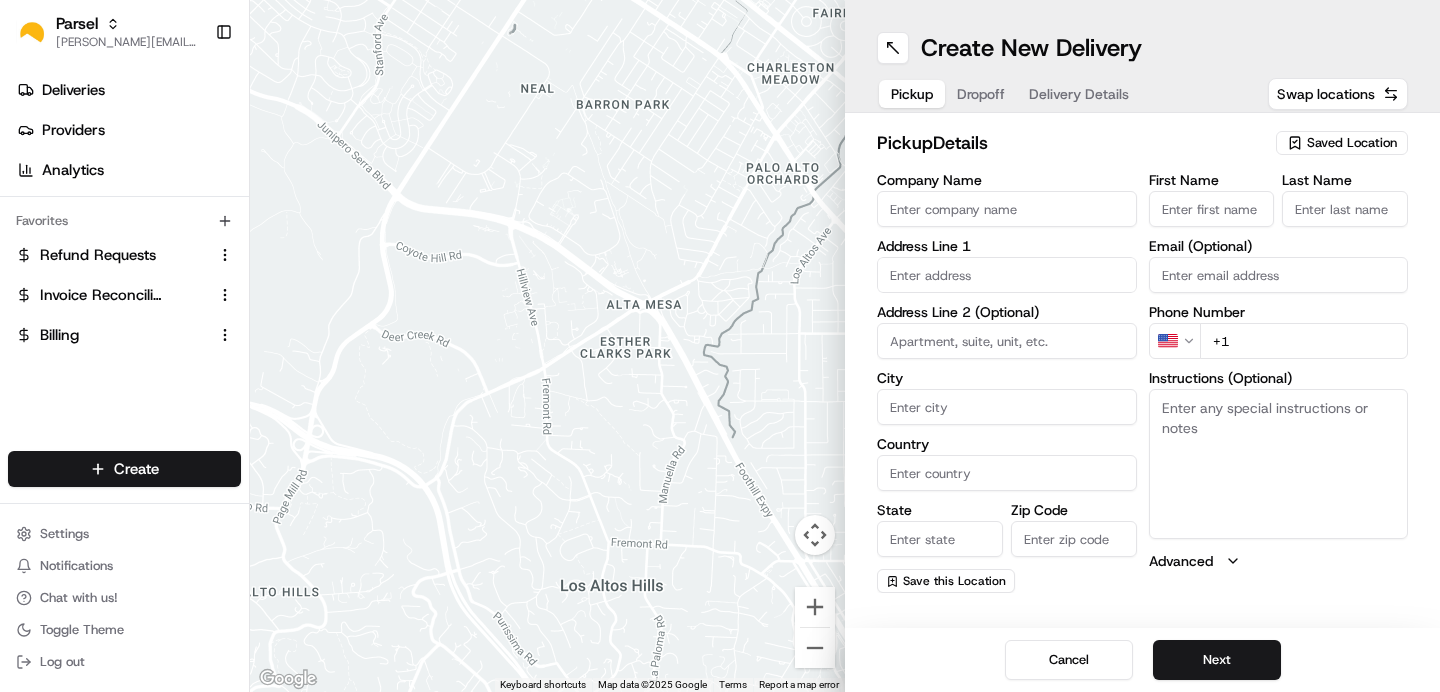 click on "Saved Location" at bounding box center [1352, 143] 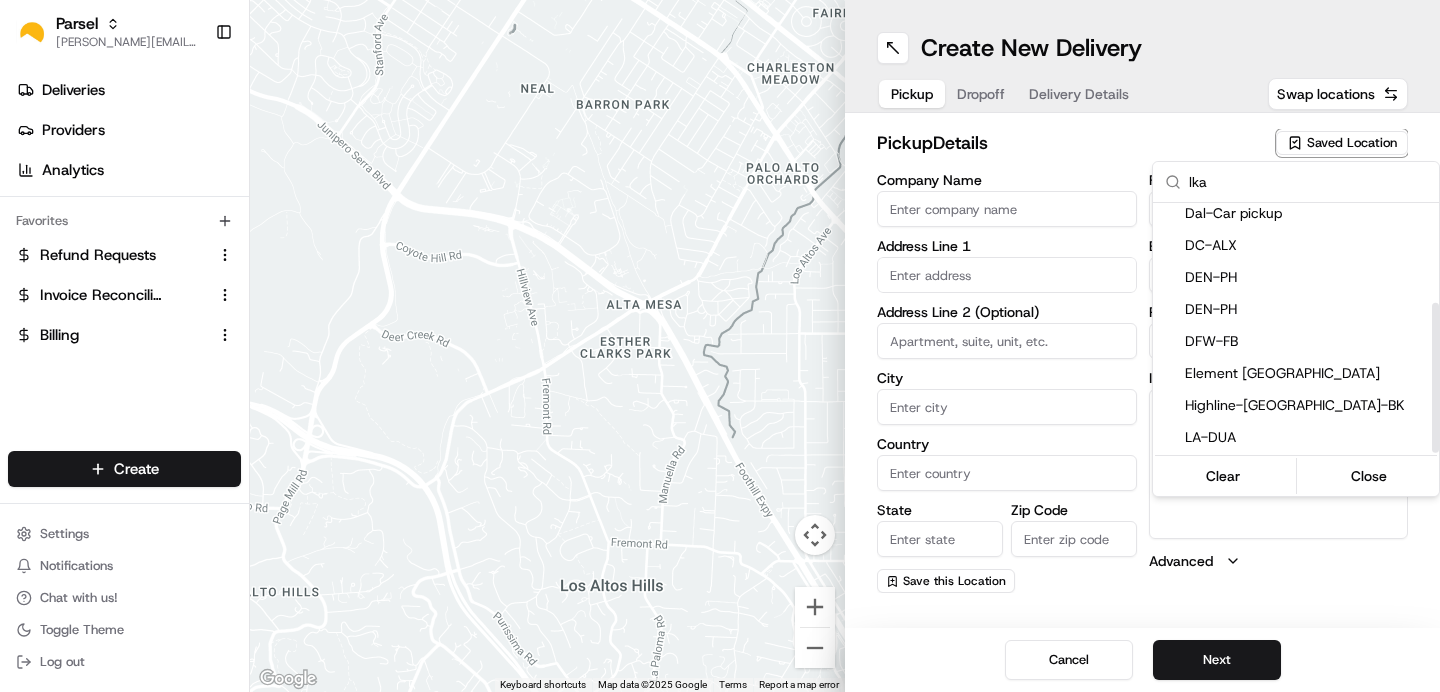 scroll, scrollTop: 0, scrollLeft: 0, axis: both 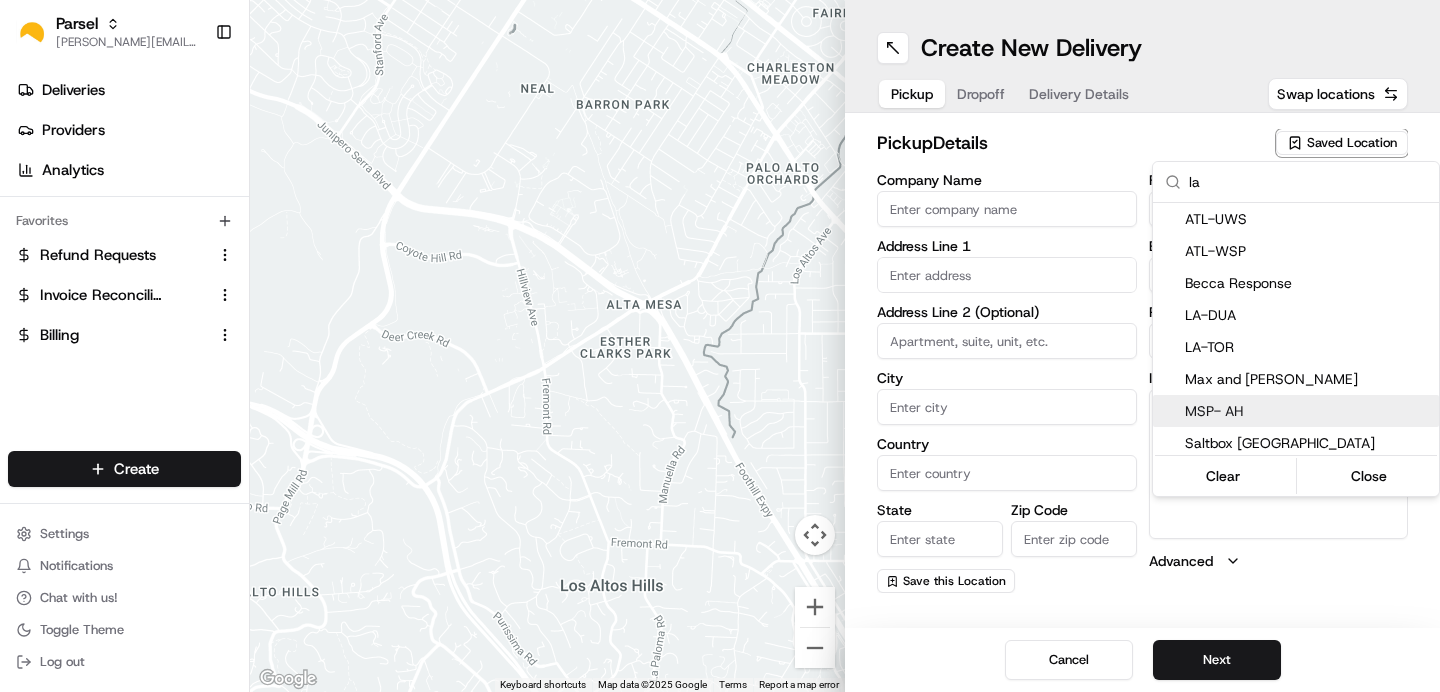 type on "la" 